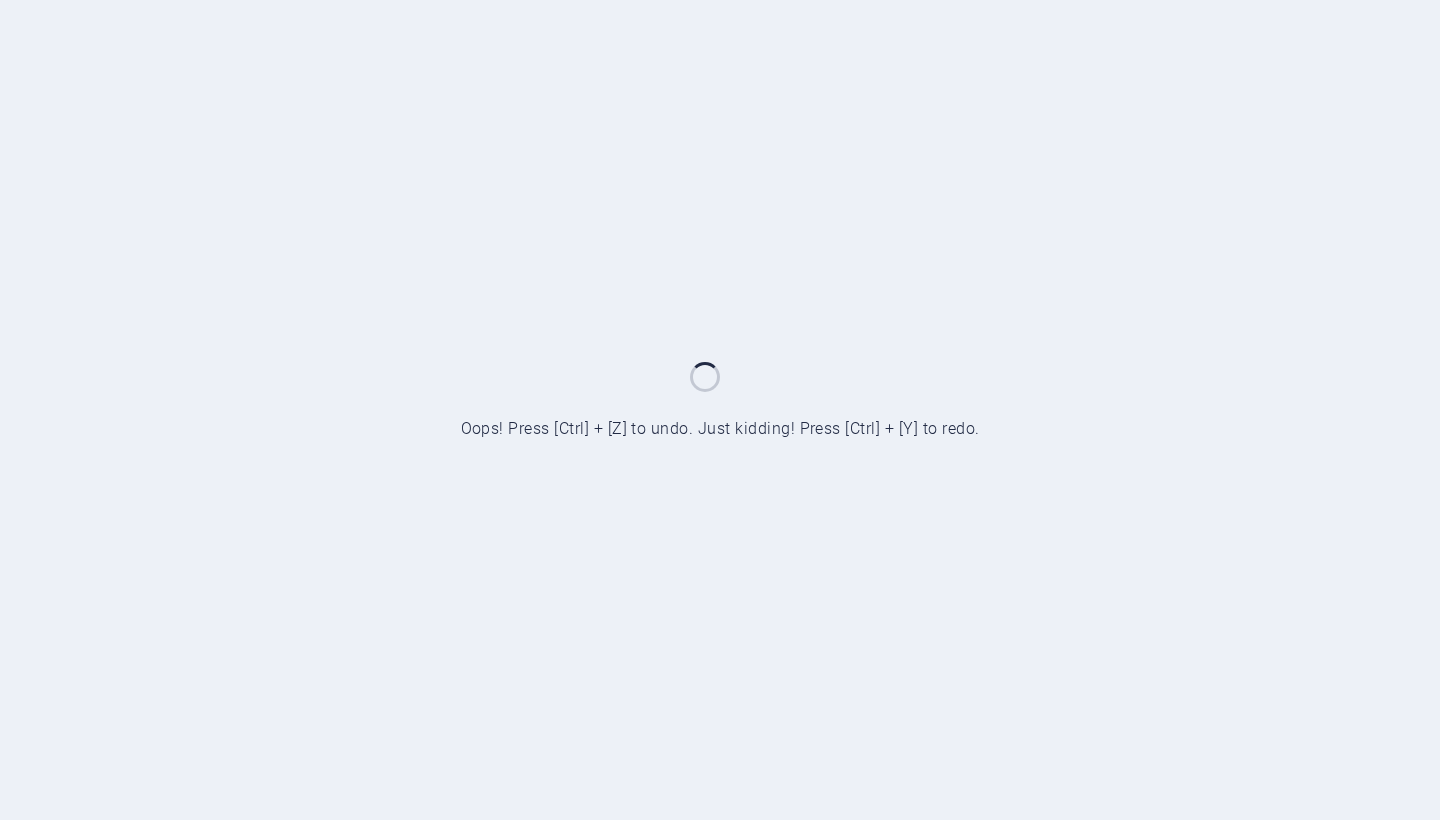 scroll, scrollTop: 0, scrollLeft: 0, axis: both 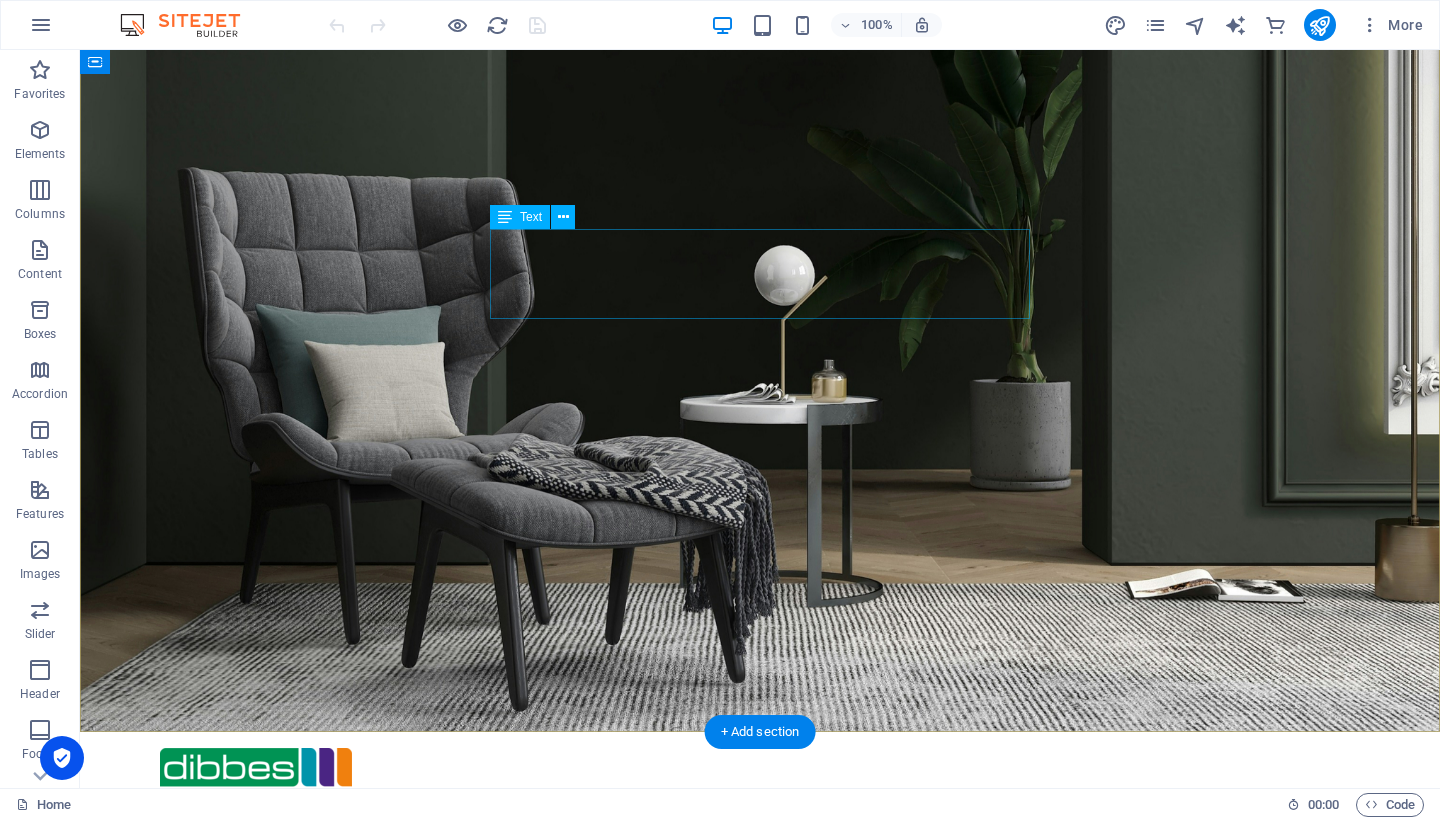 click on "wij begrijpen wat onze klanten fijn vinden. We staan klaar en [GEOGRAPHIC_DATA] naar [PERSON_NAME]. Wat we zeggen maken we waar." at bounding box center [760, 2029] 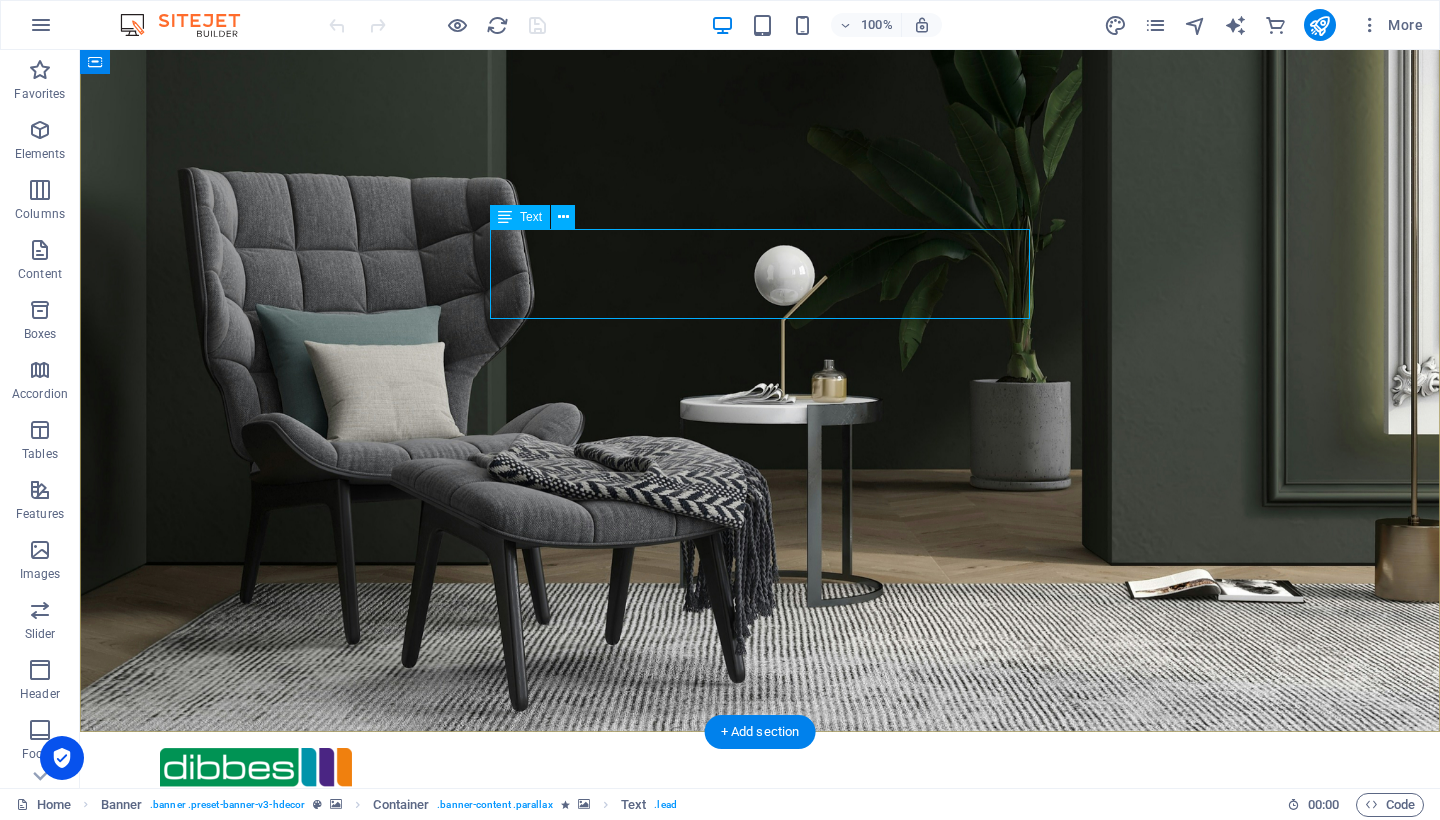 click on "Text" at bounding box center (520, 217) 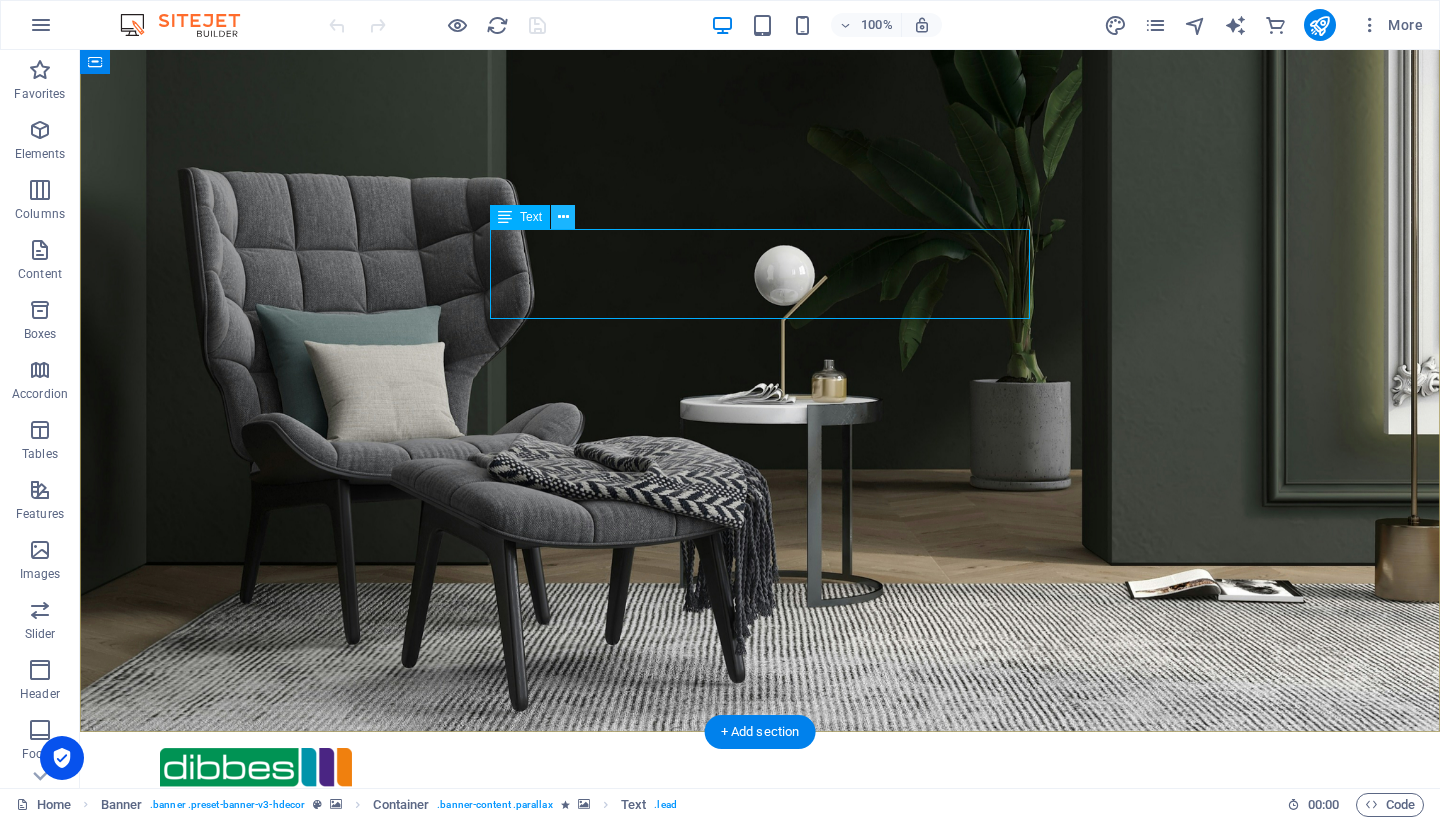 click at bounding box center [563, 217] 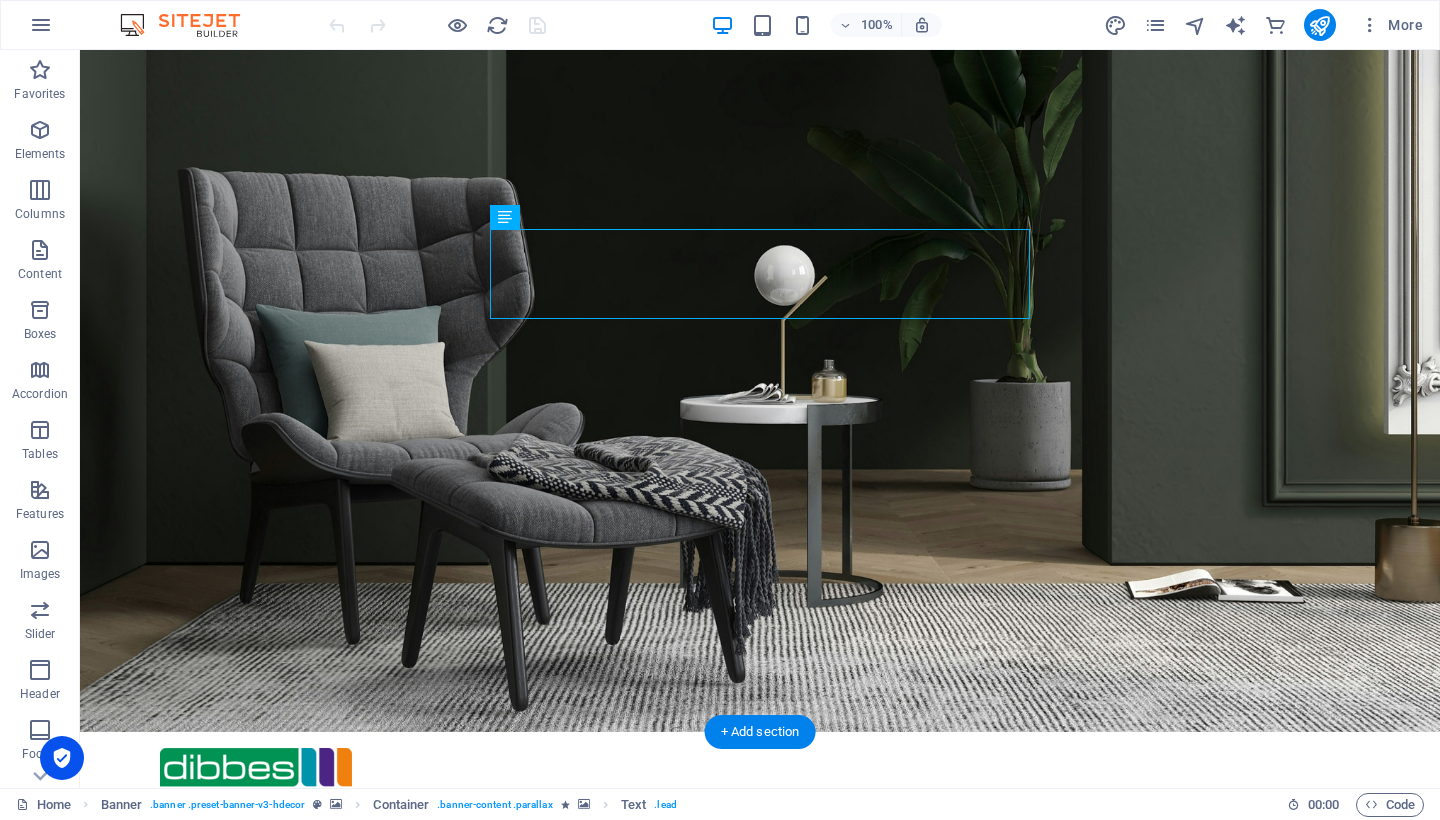 click on "wij begrijpen wat onze klanten fijn vinden. We staan klaar en [GEOGRAPHIC_DATA] naar [PERSON_NAME]. Wat we zeggen maken we waar." at bounding box center [760, 2029] 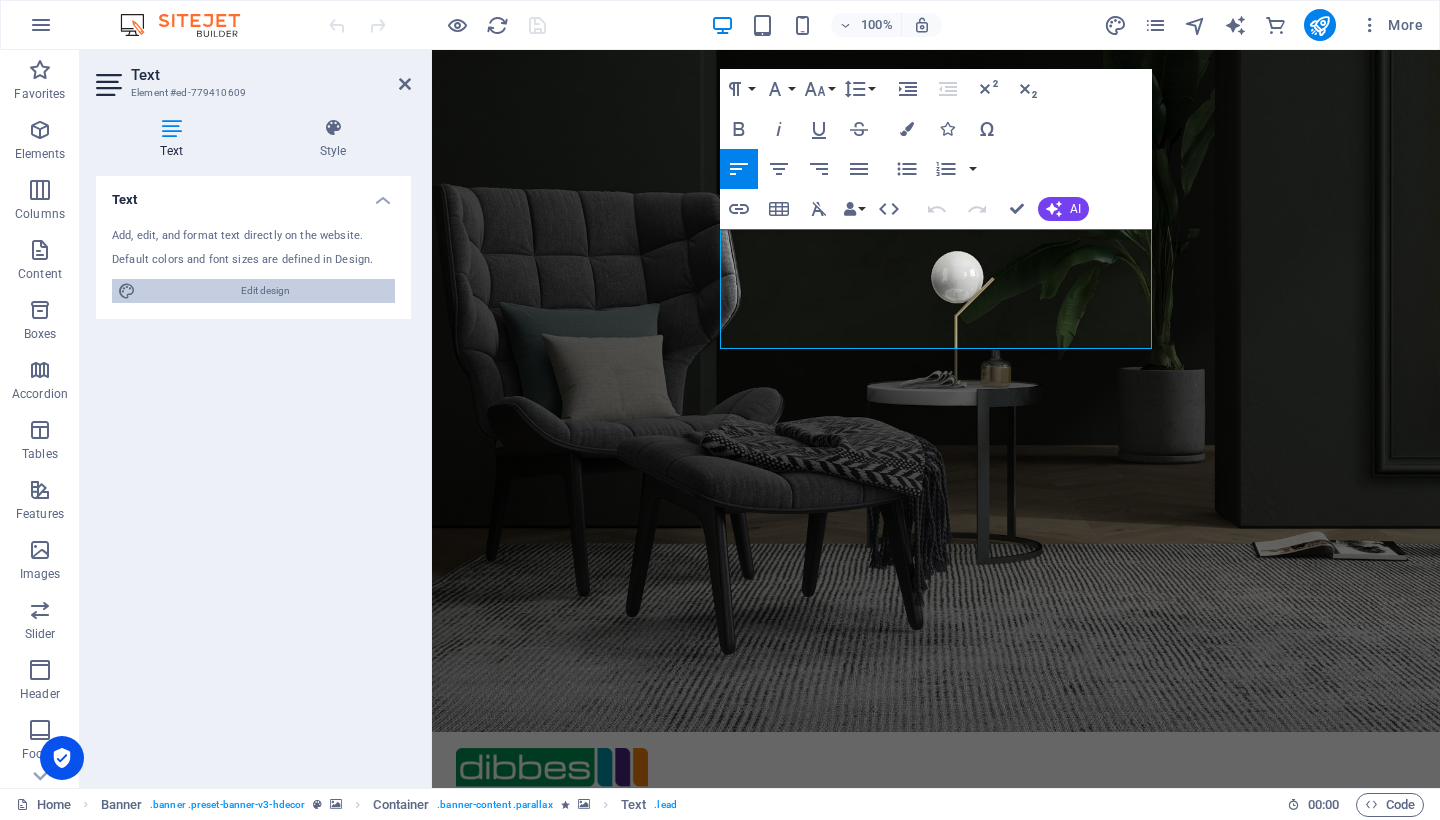 click on "Edit design" at bounding box center [265, 291] 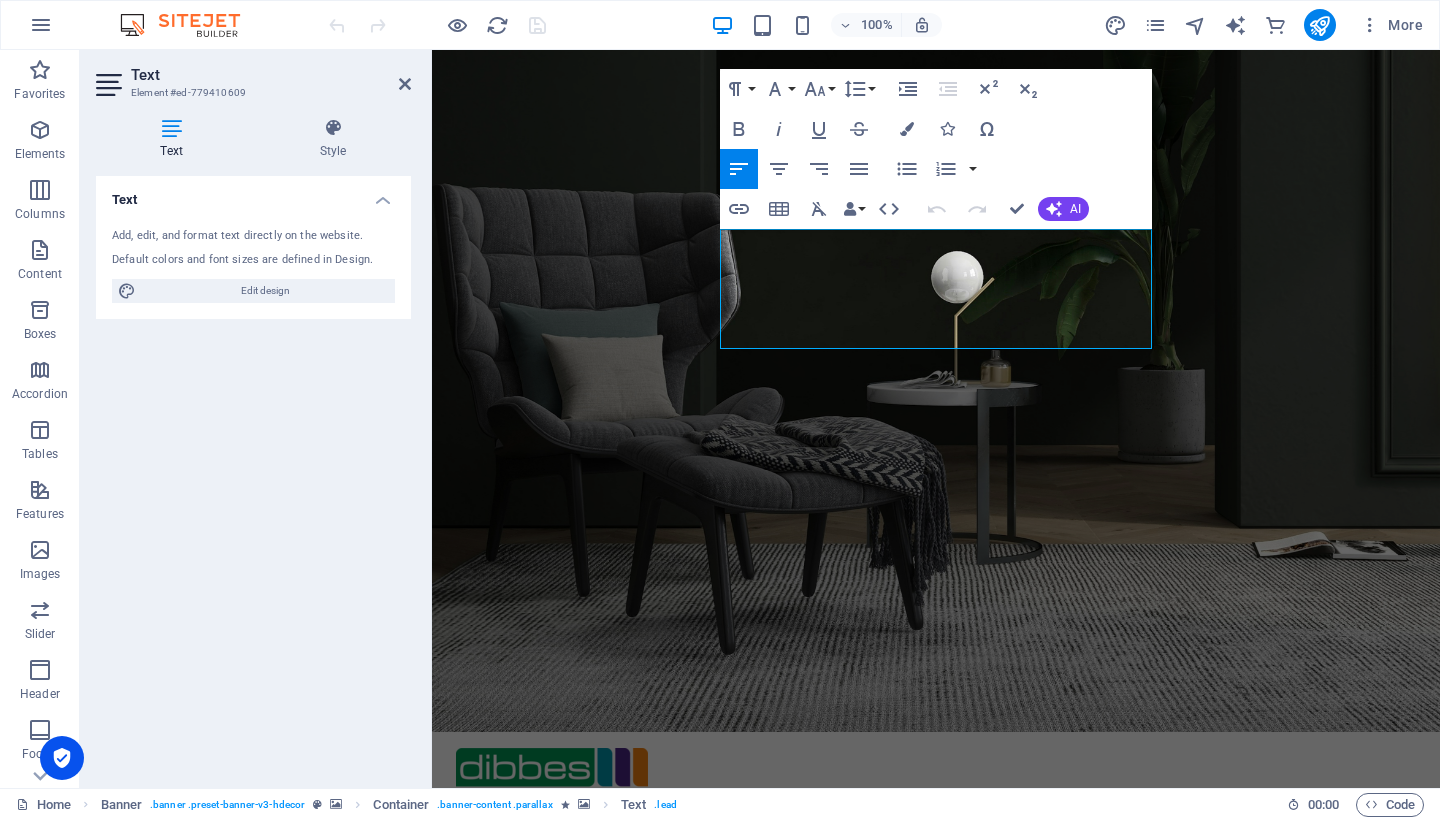 select on "px" 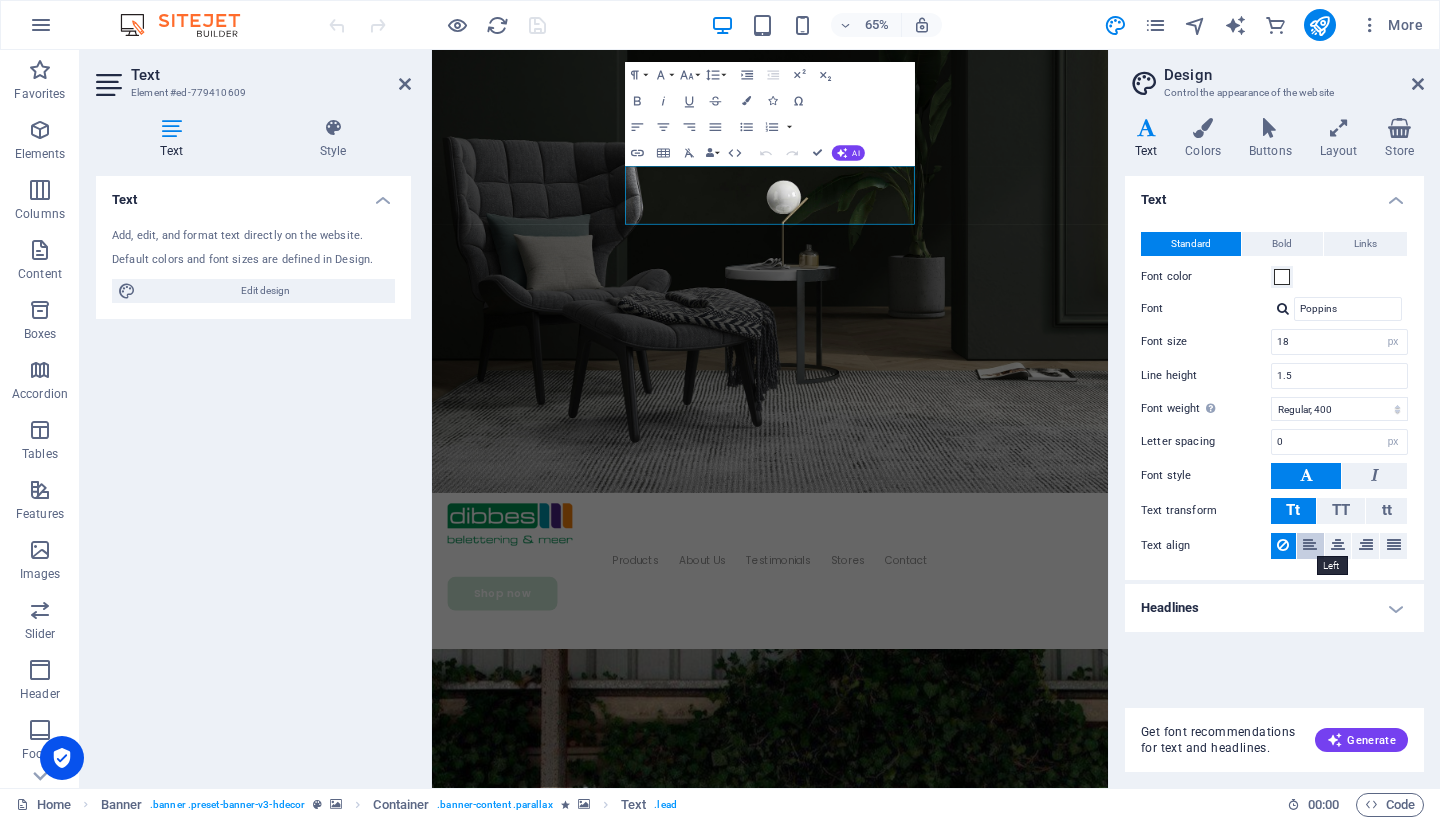 click at bounding box center [1310, 545] 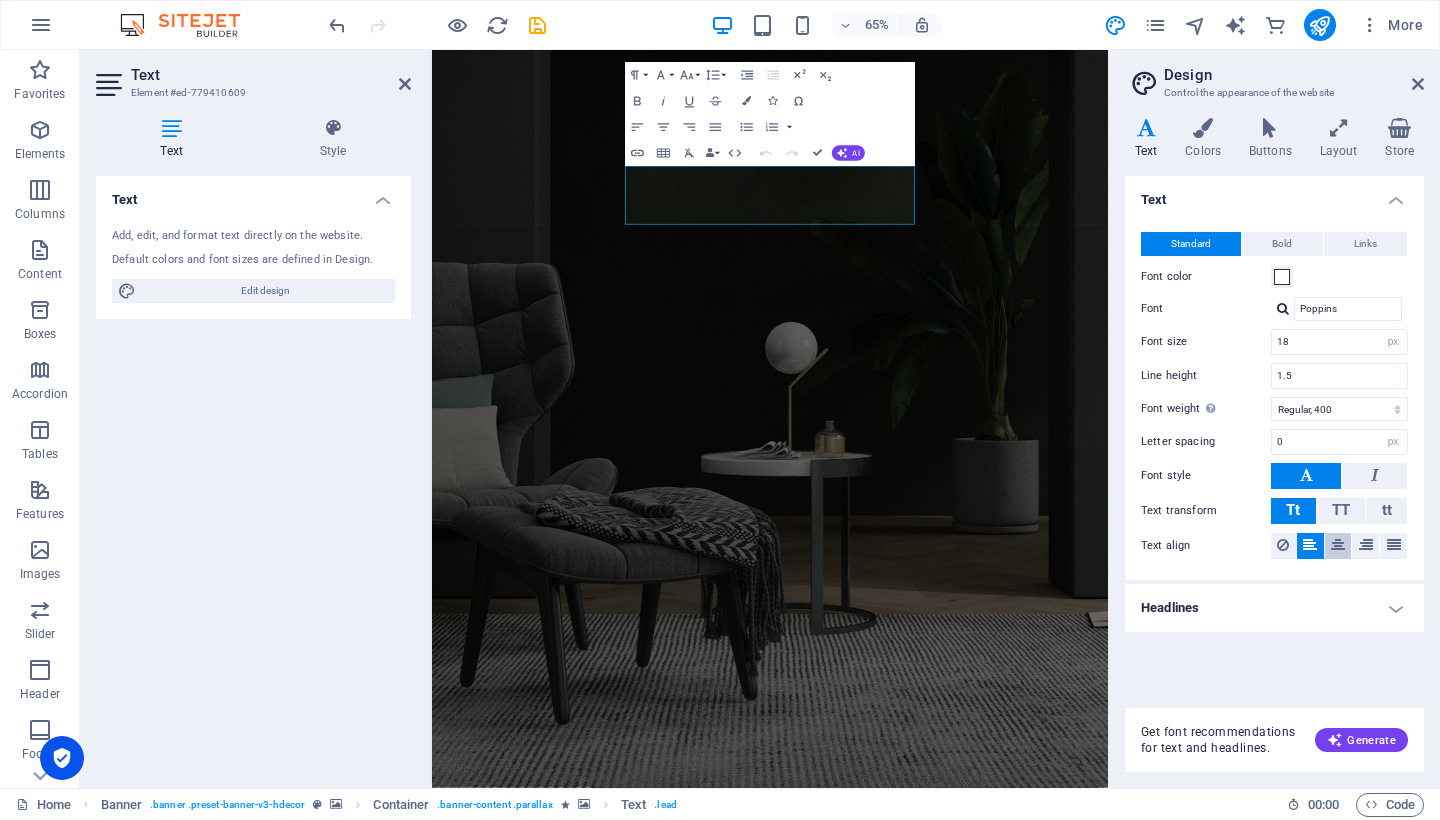 click at bounding box center [1338, 545] 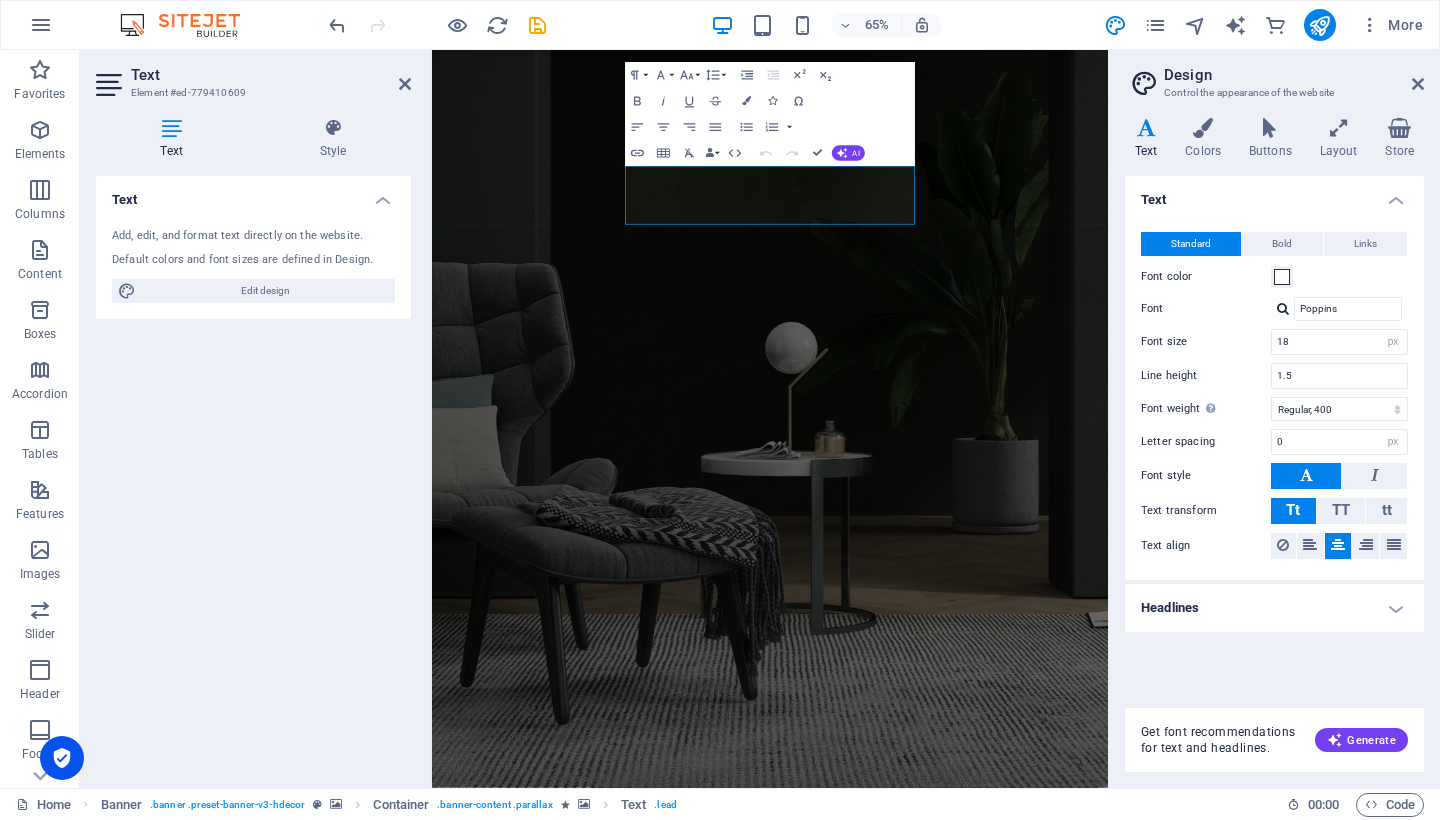 click at bounding box center (952, 2054) 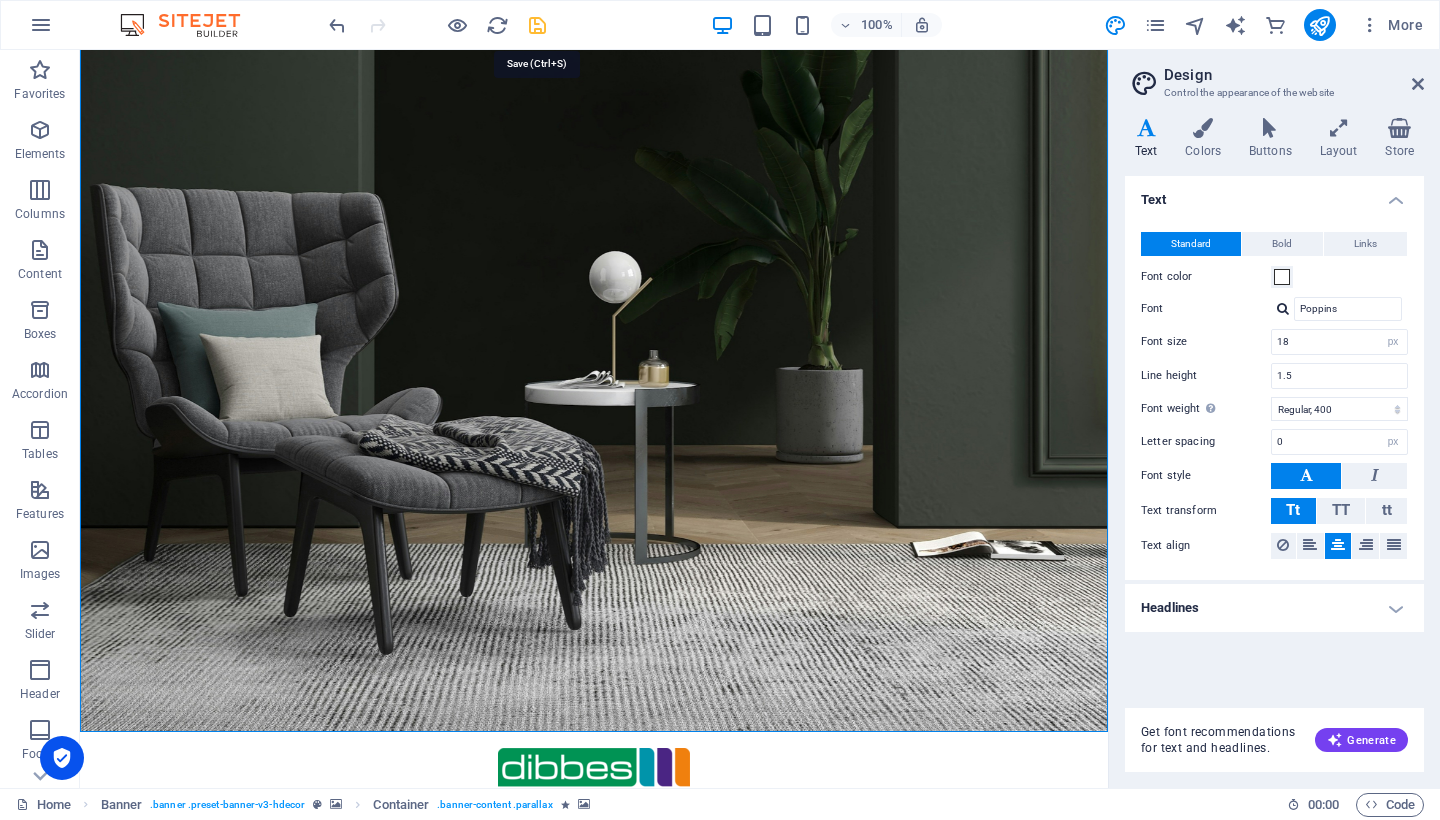 click at bounding box center [537, 25] 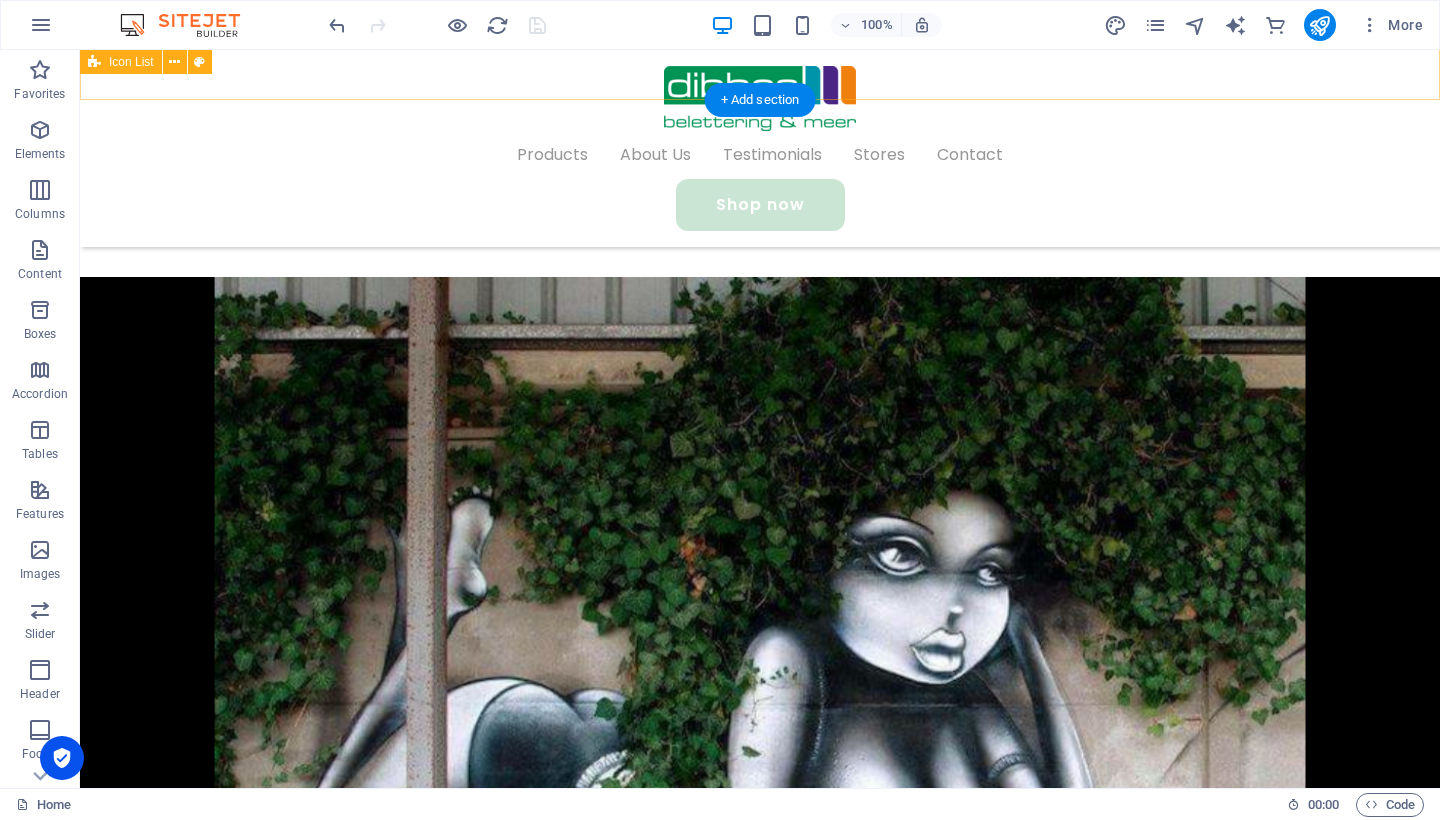 scroll, scrollTop: 1061, scrollLeft: 0, axis: vertical 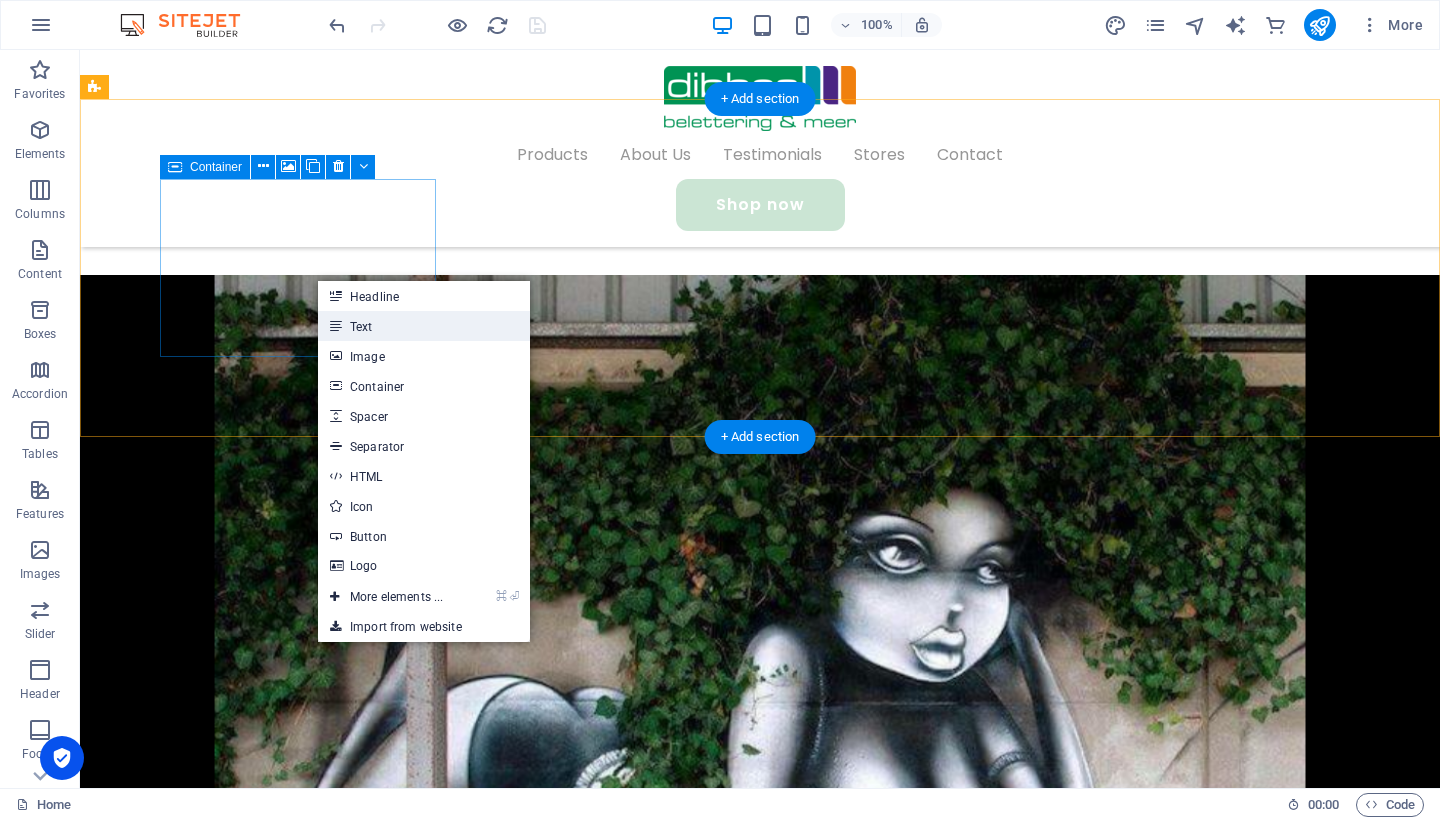 click on "Text" at bounding box center (424, 326) 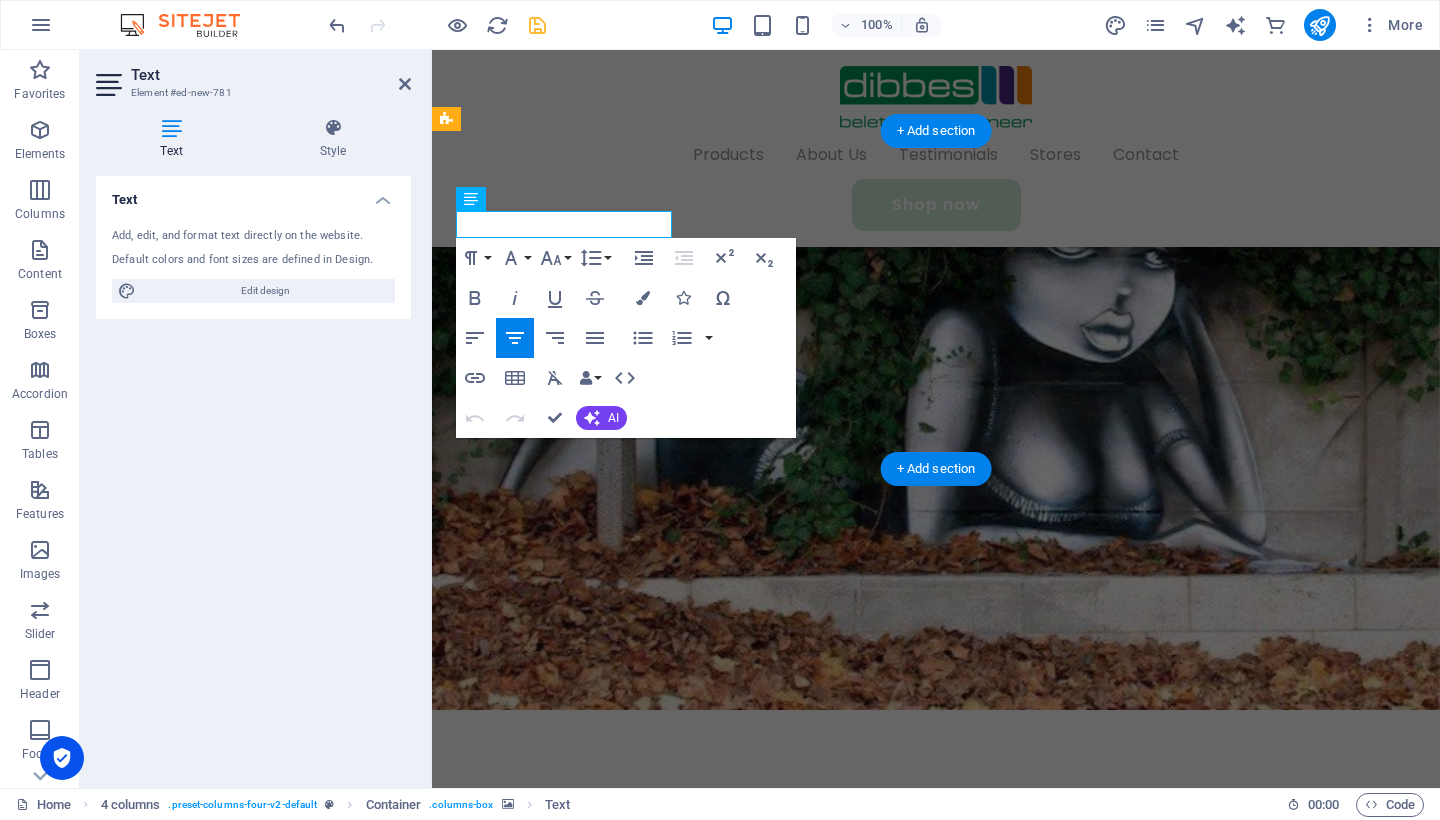 type 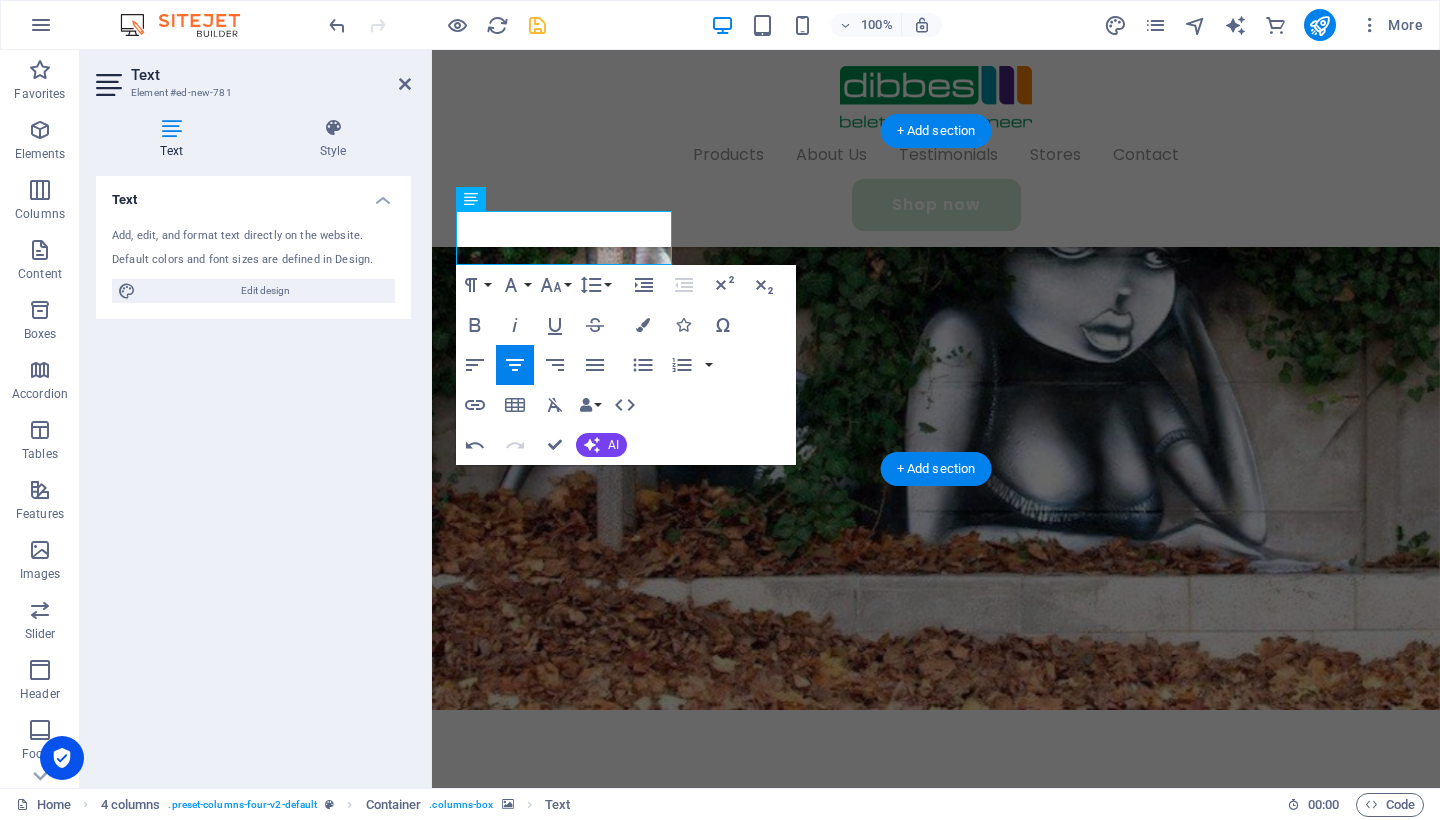 click on "belettering bus/autp Drop content here or  Add elements  Paste clipboard Drop content here or  Add elements  Paste clipboard Drop content here or  Add elements  Paste clipboard" at bounding box center (936, 2881) 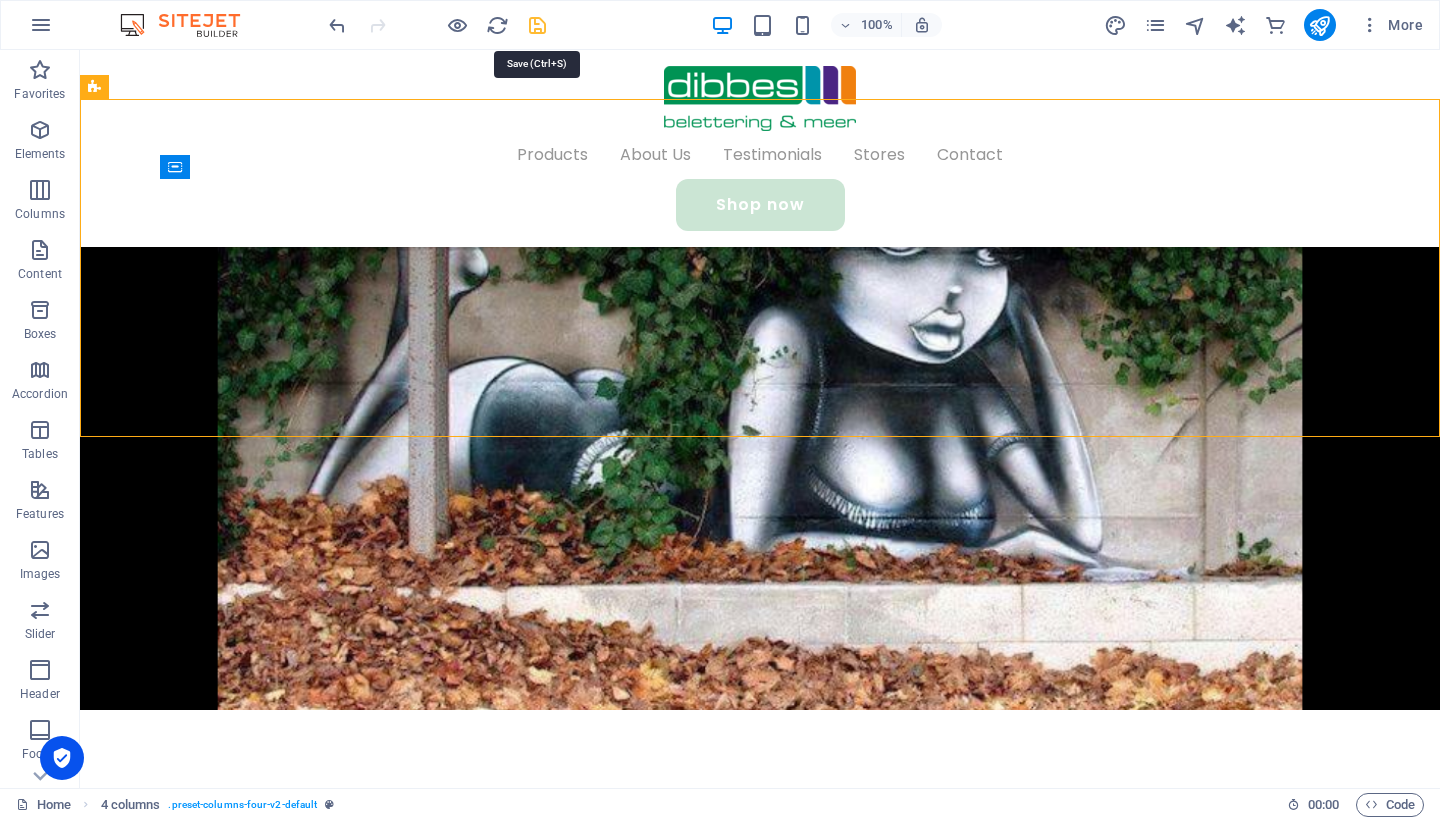 click at bounding box center (537, 25) 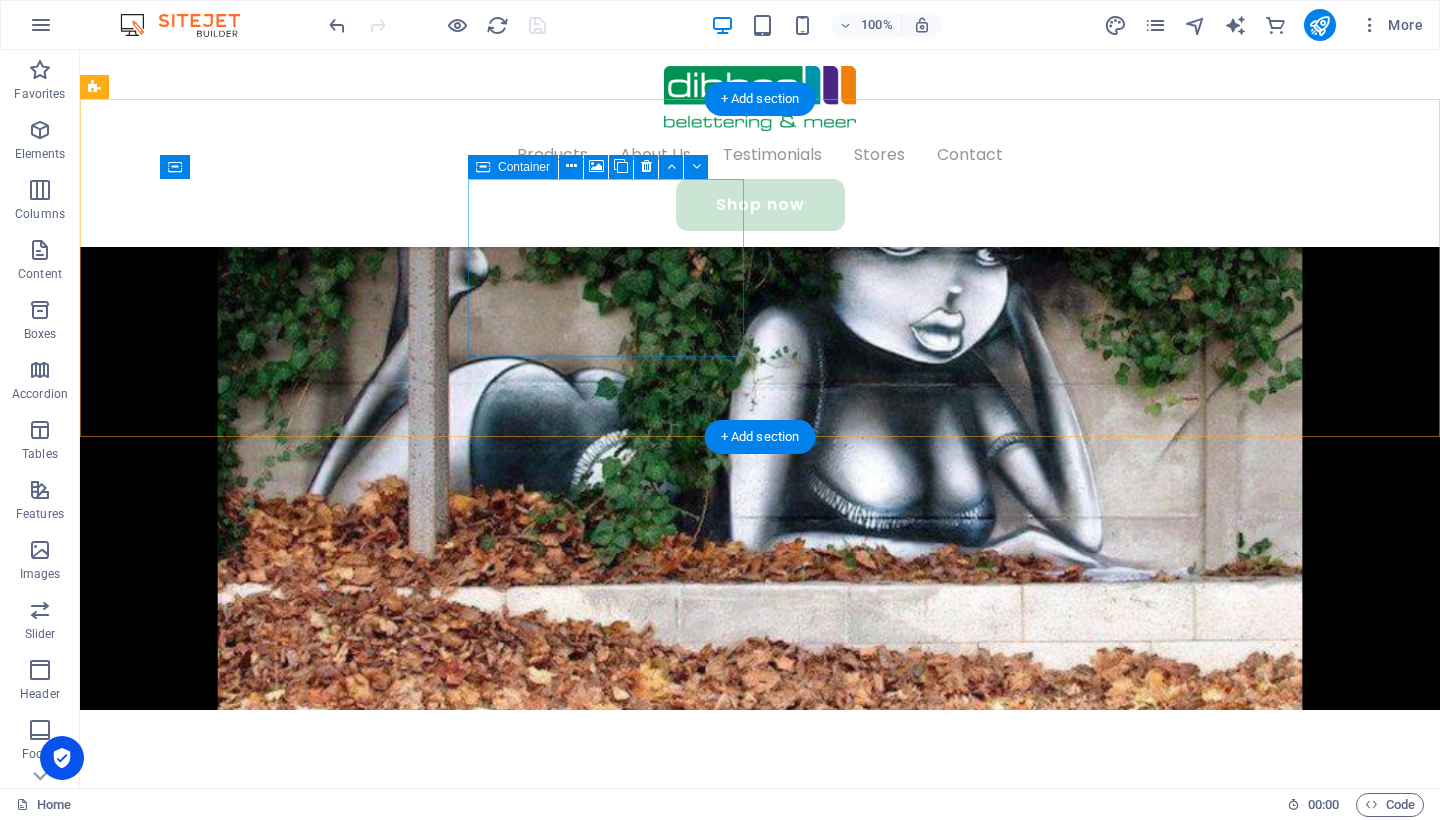 click on "Add elements" at bounding box center (241, 2614) 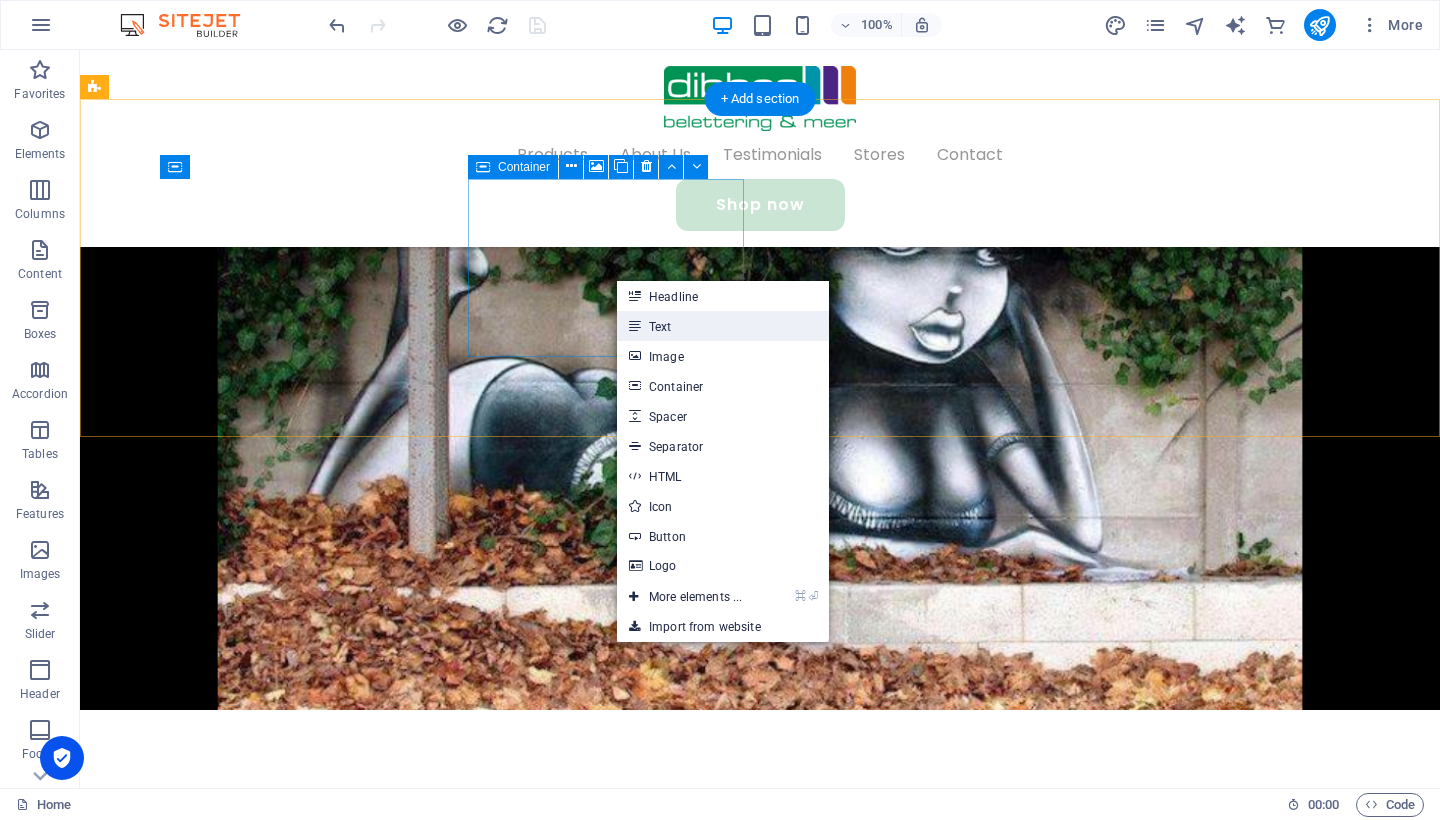 click on "Text" at bounding box center (723, 326) 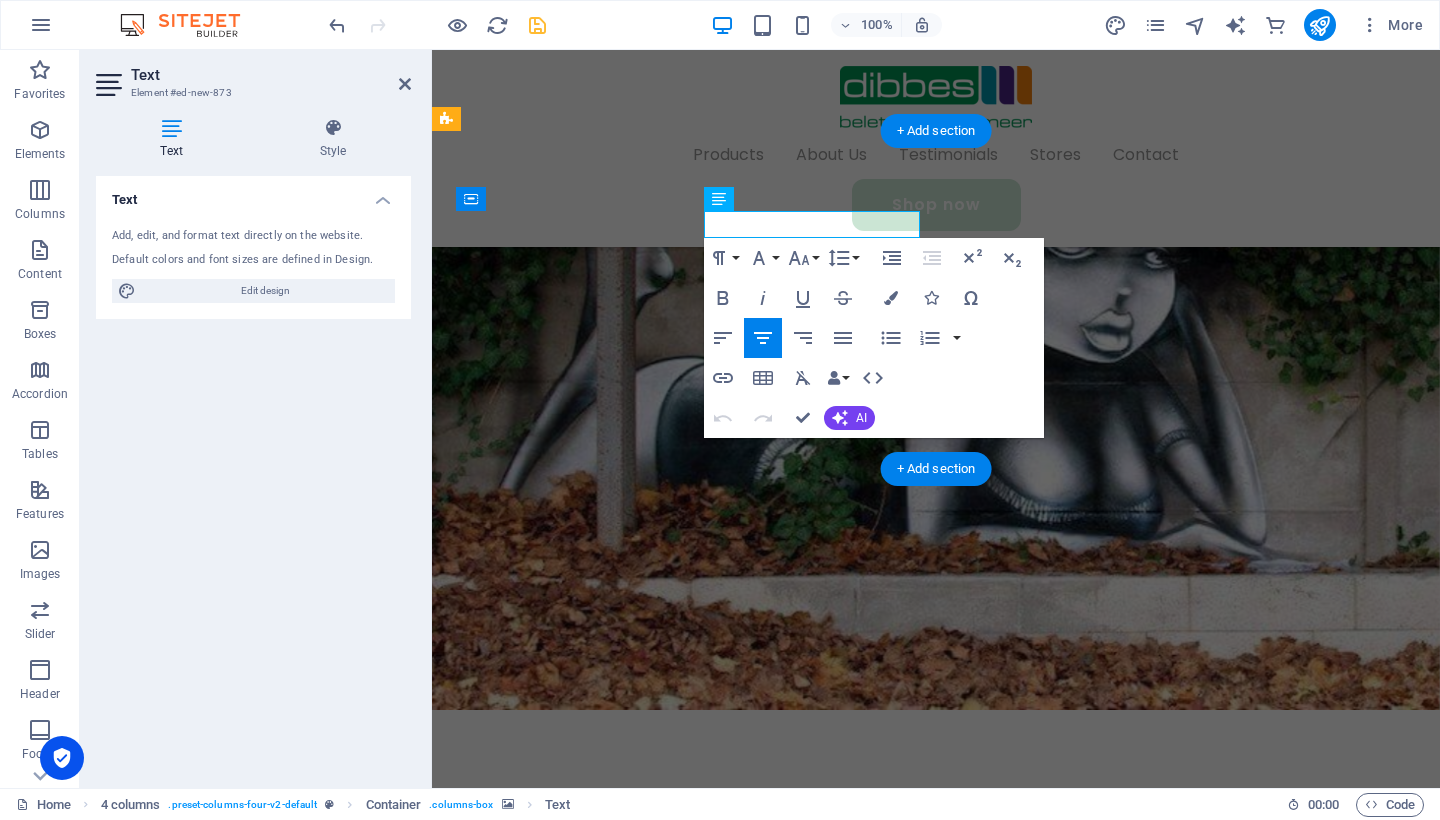 type 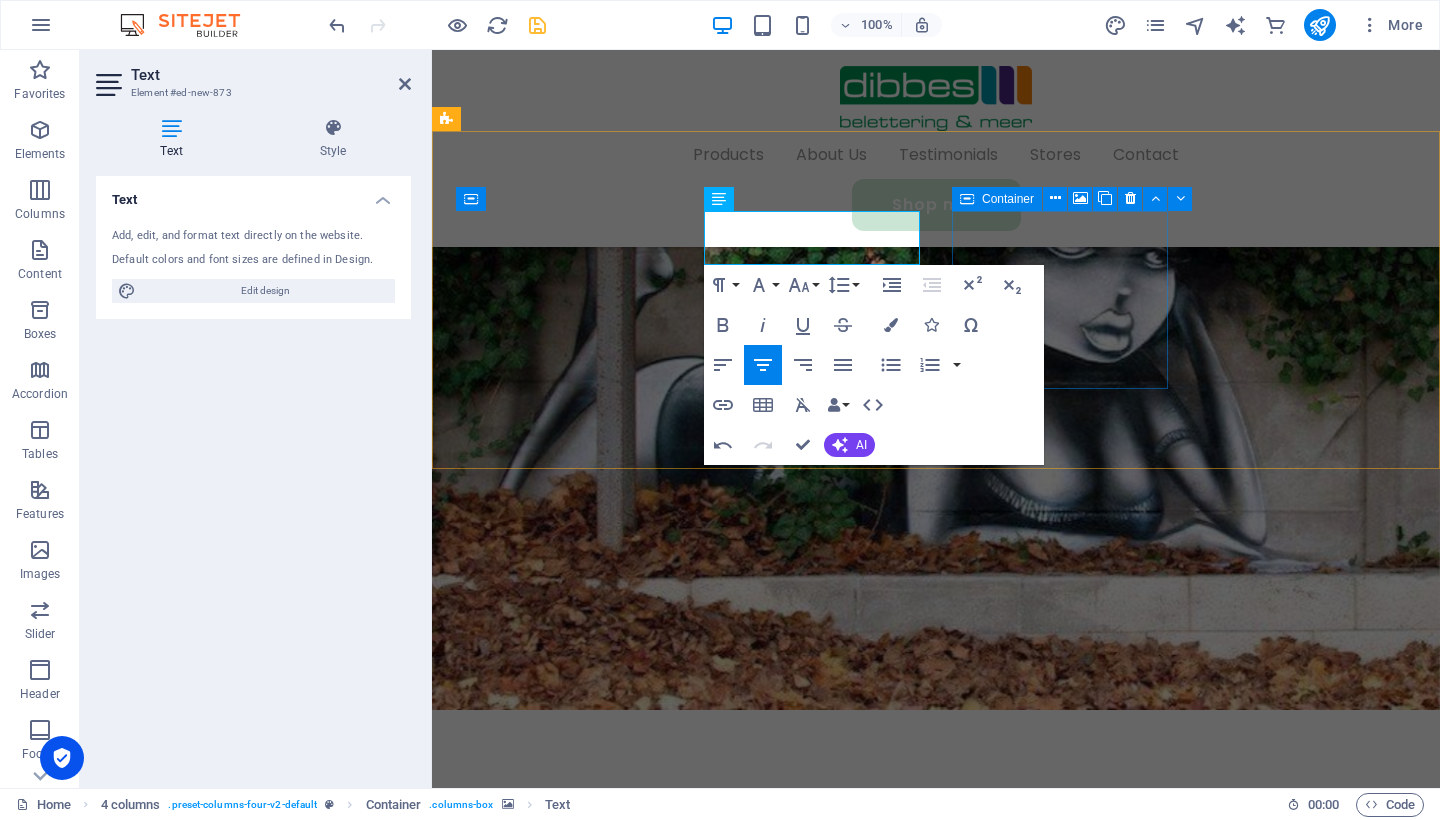 click on "Add elements" at bounding box center [563, 2982] 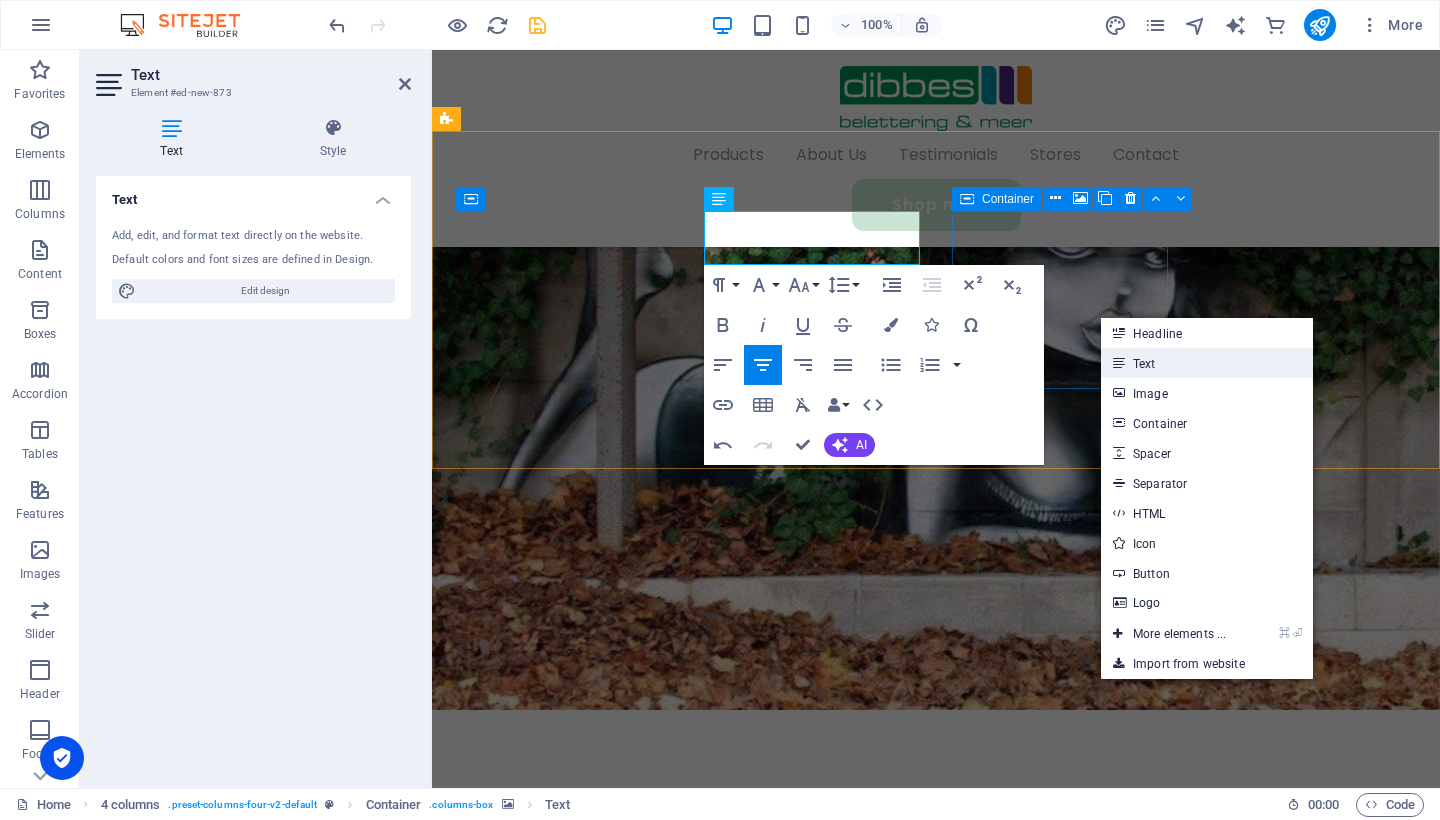 click on "Text" at bounding box center (1207, 363) 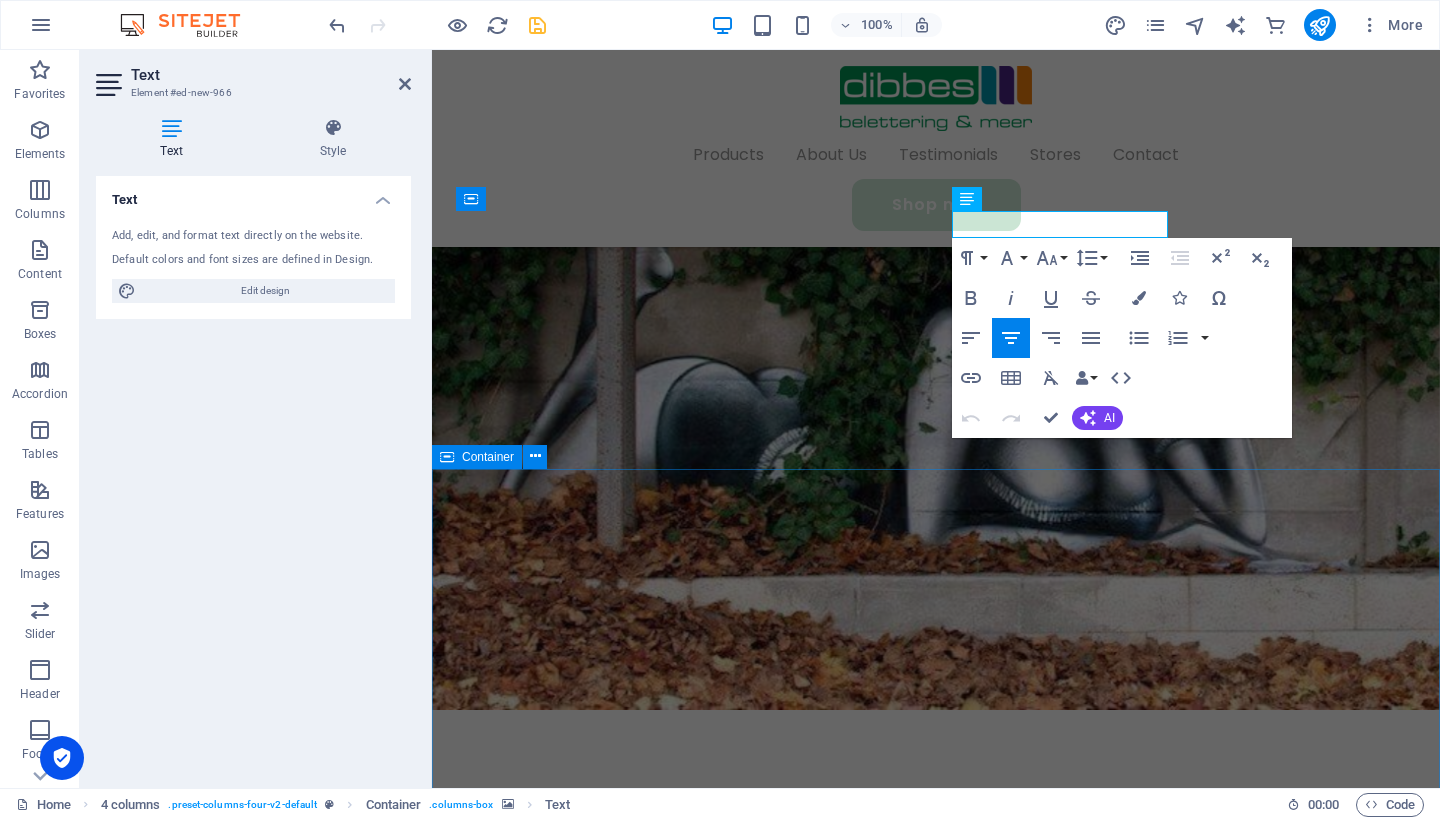 type 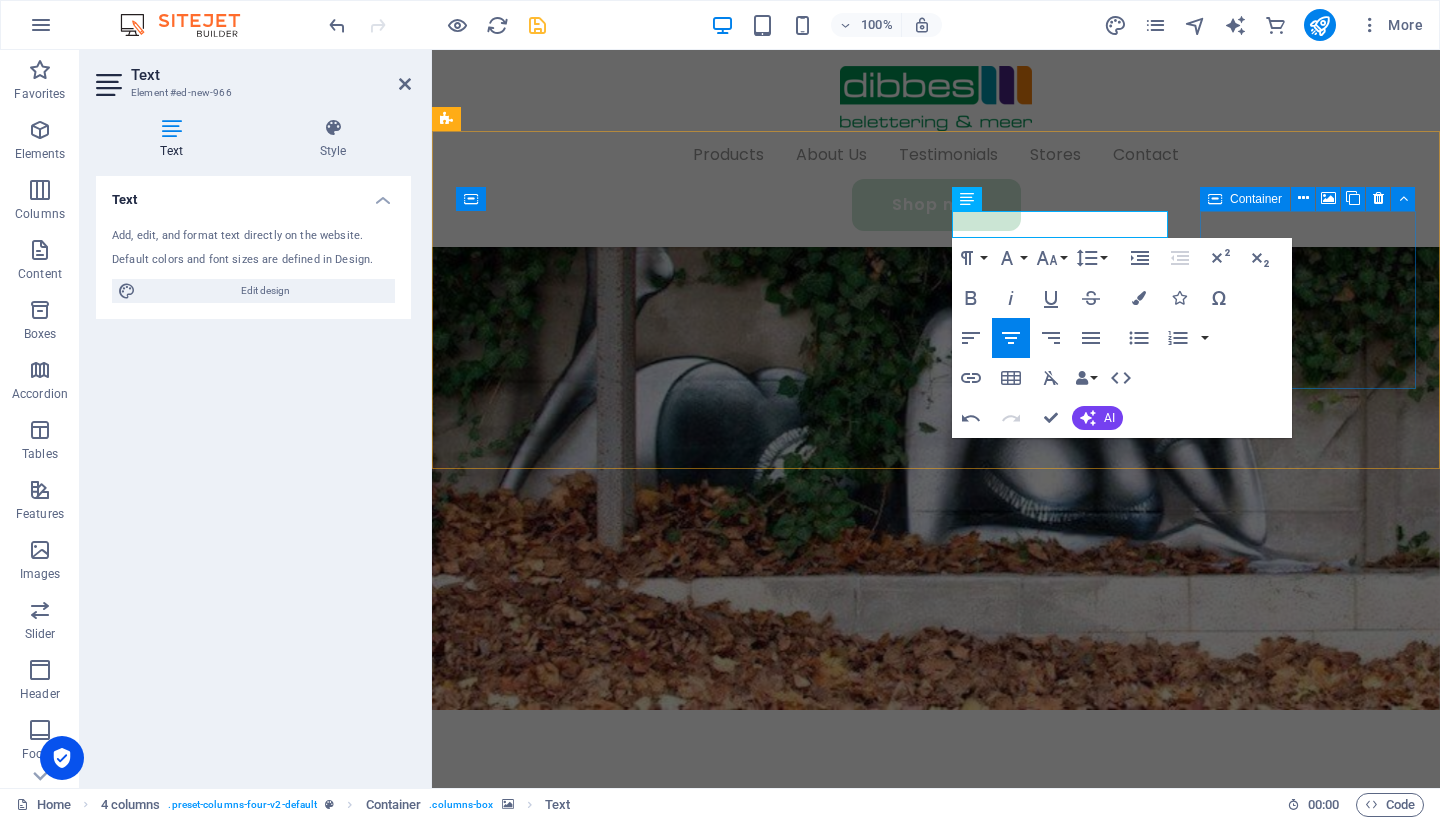 click on "Add elements" at bounding box center (563, 3203) 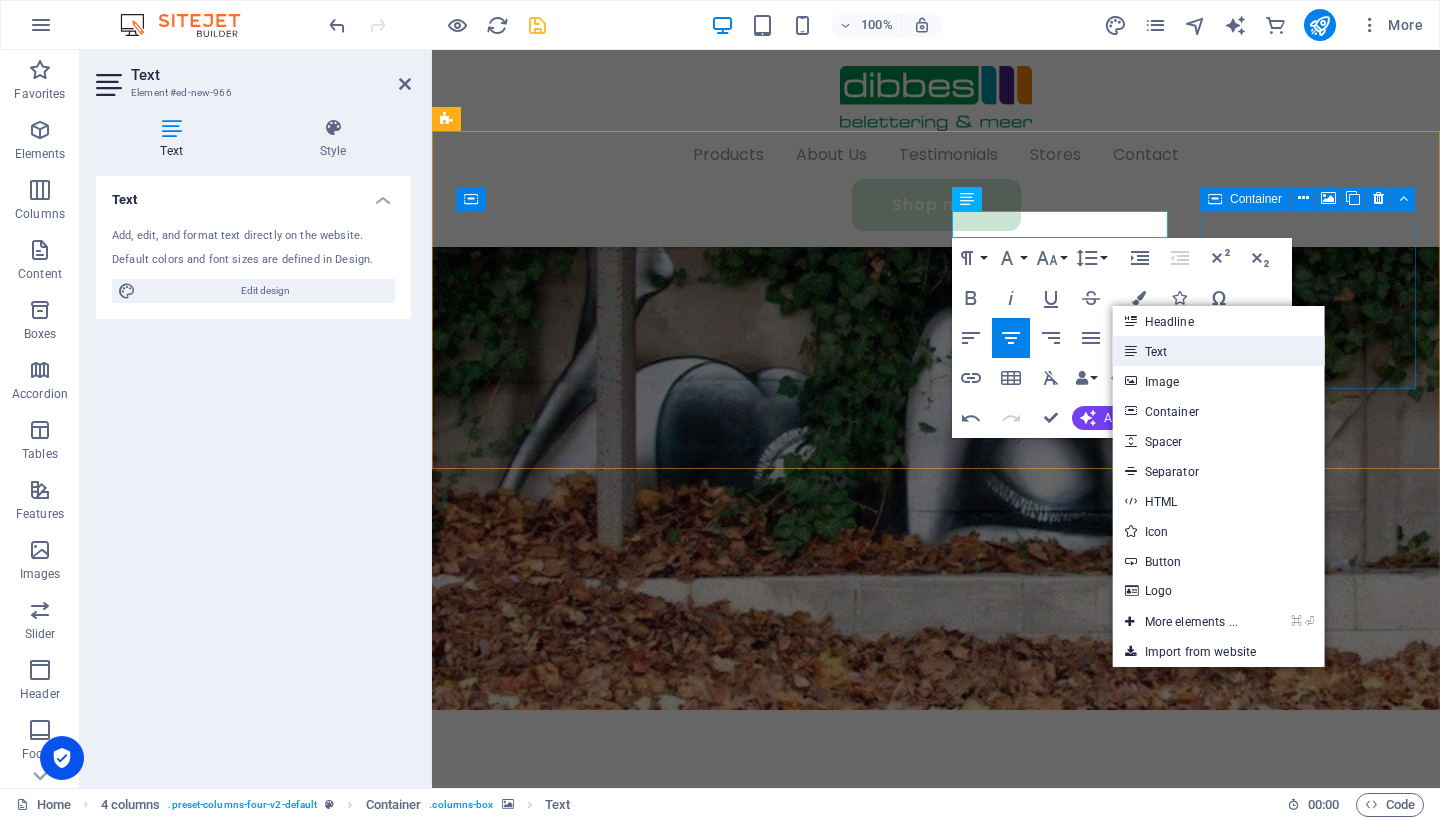 click on "Text" at bounding box center (1219, 351) 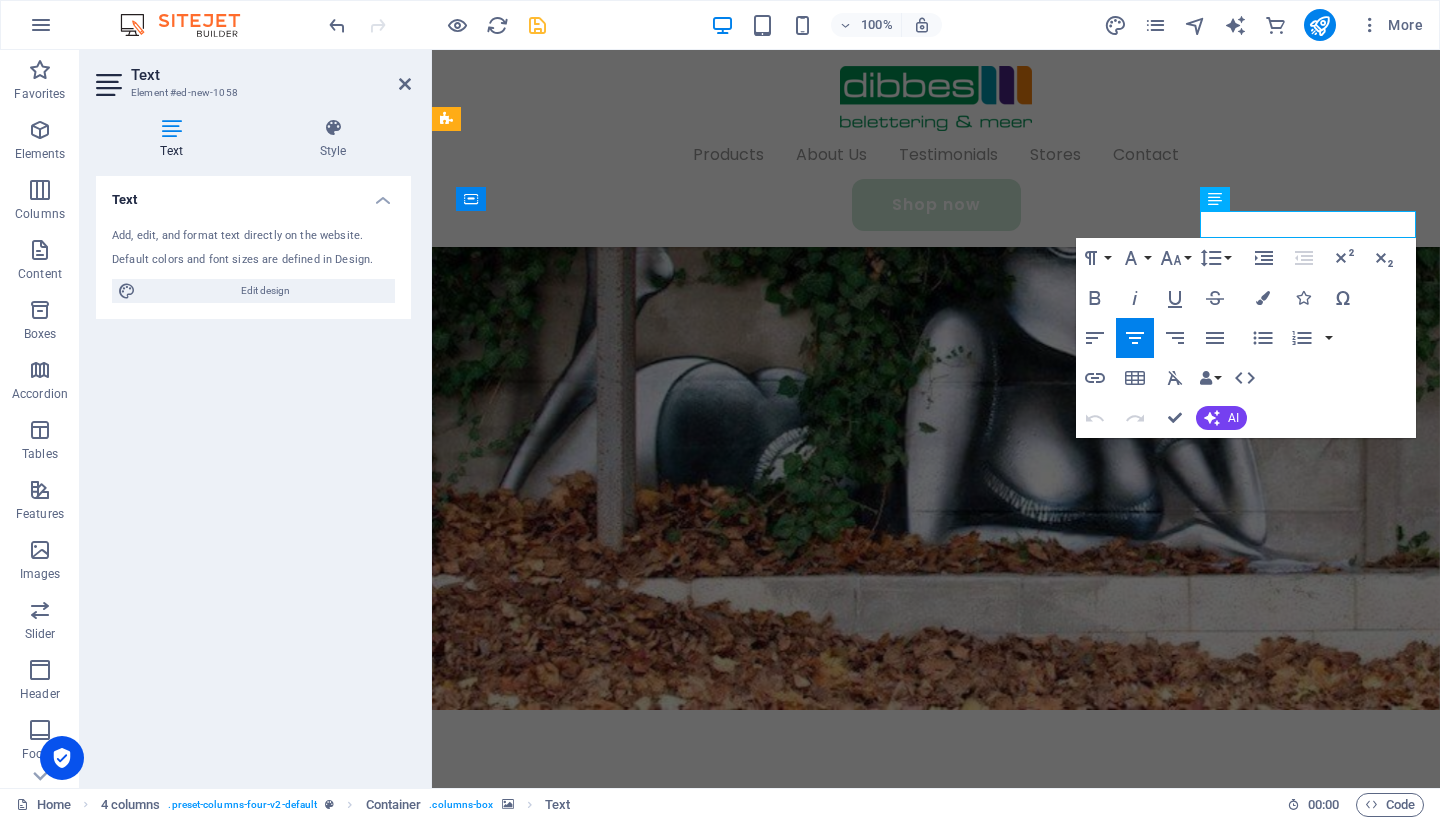 type 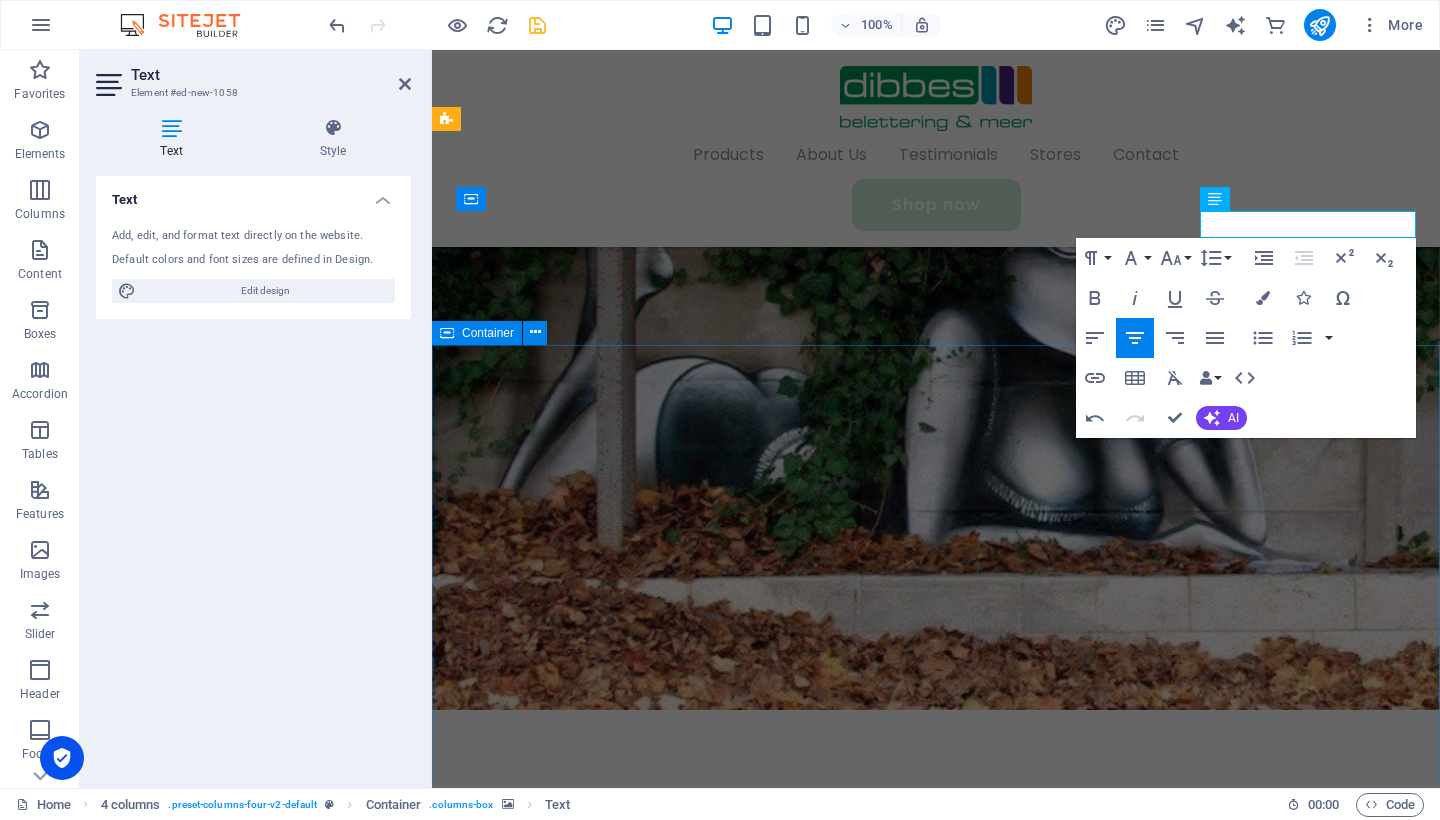 click on "Products Our Products" at bounding box center (936, 3095) 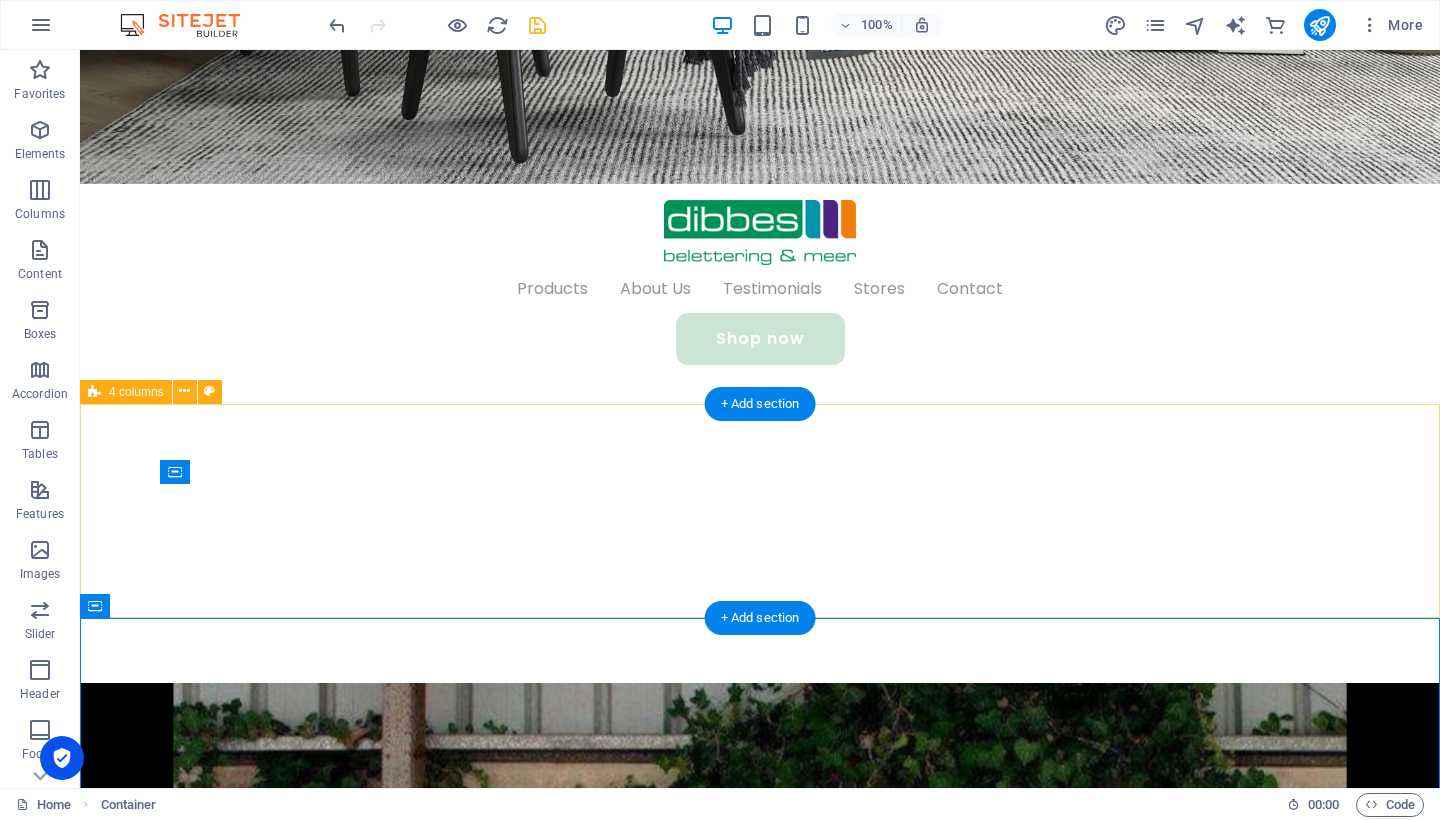 scroll, scrollTop: 743, scrollLeft: 0, axis: vertical 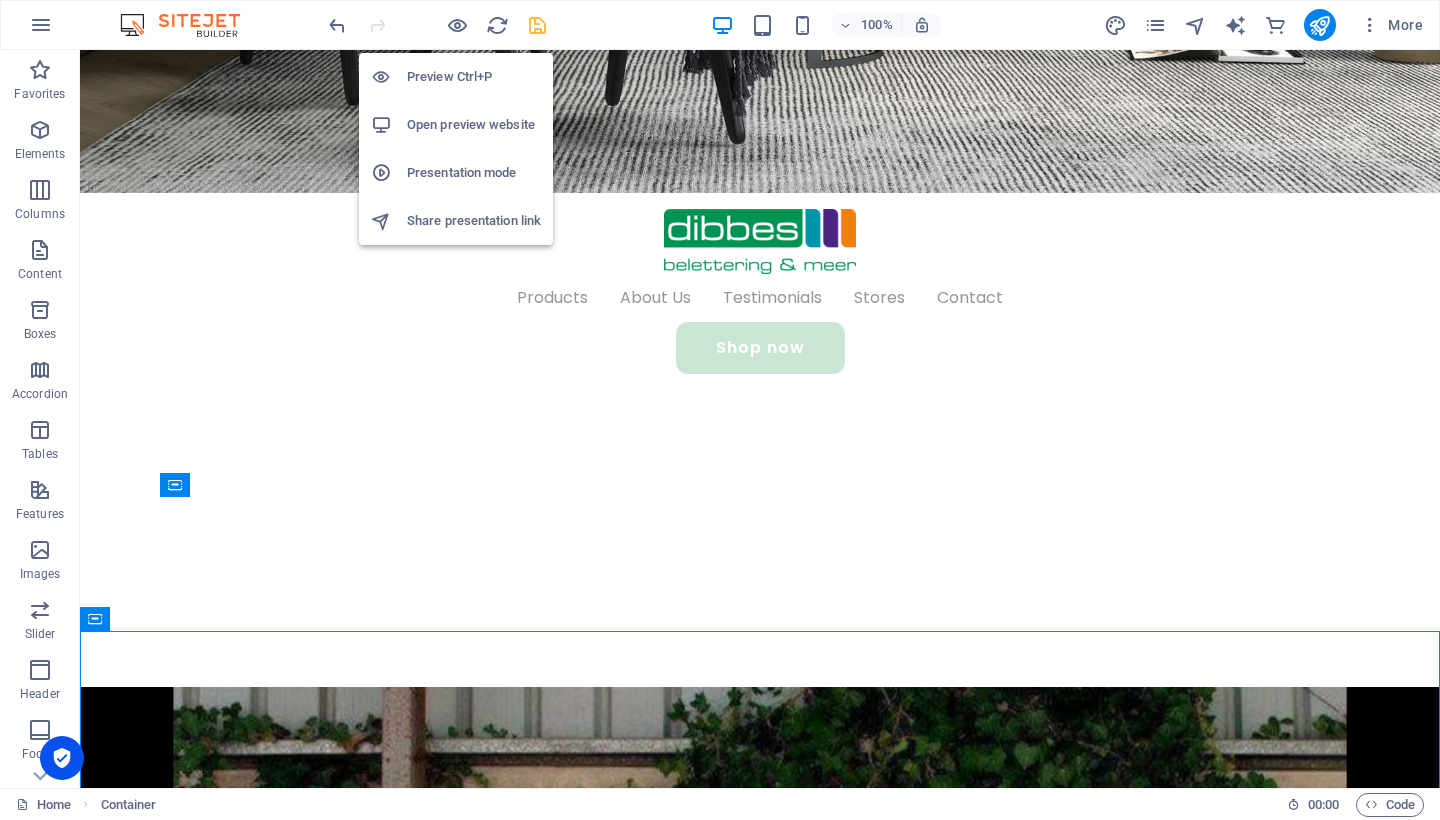click on "Preview Ctrl+P" at bounding box center [474, 77] 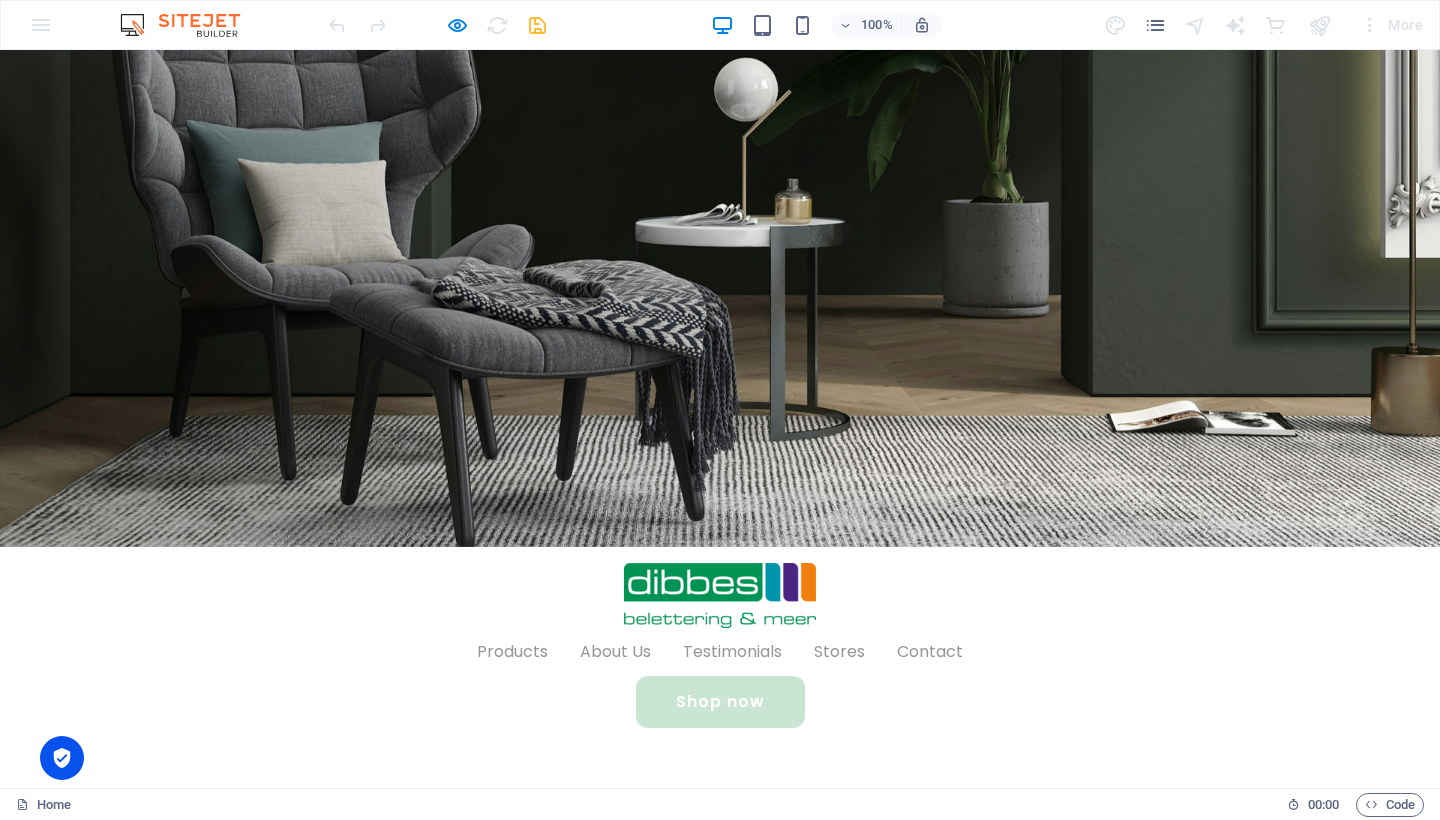 scroll, scrollTop: 400, scrollLeft: 0, axis: vertical 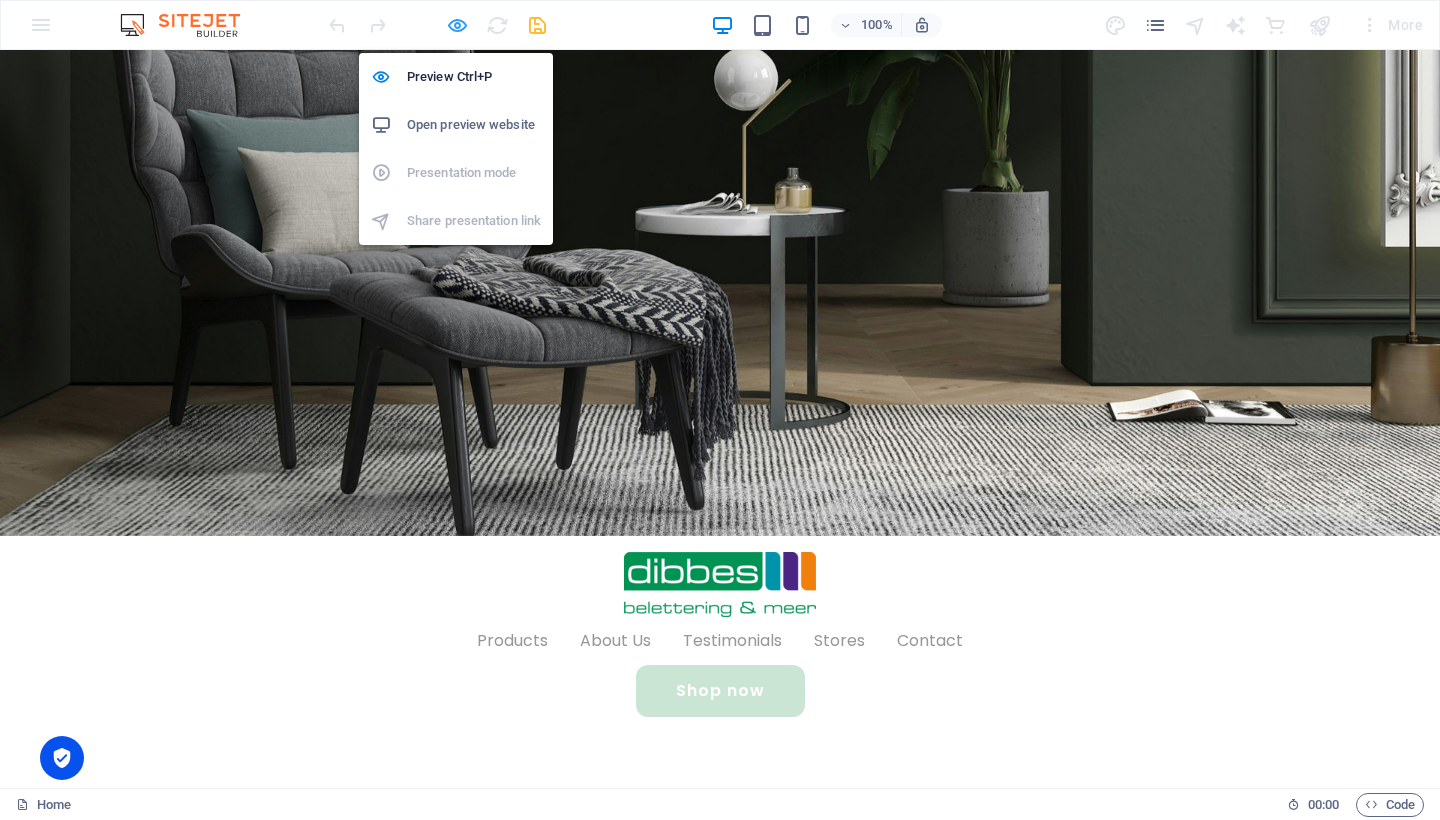 click at bounding box center (457, 25) 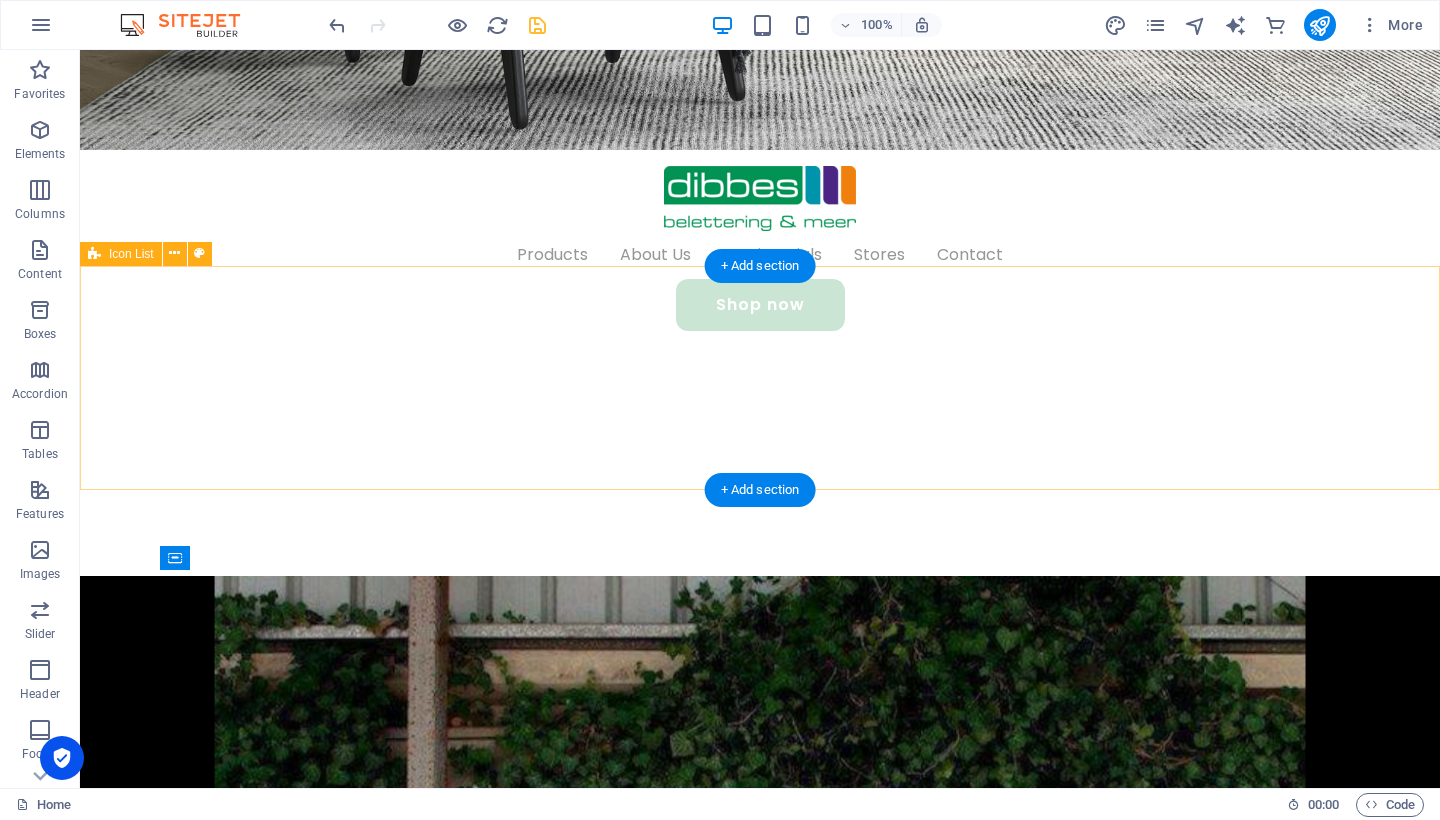 scroll, scrollTop: 670, scrollLeft: 0, axis: vertical 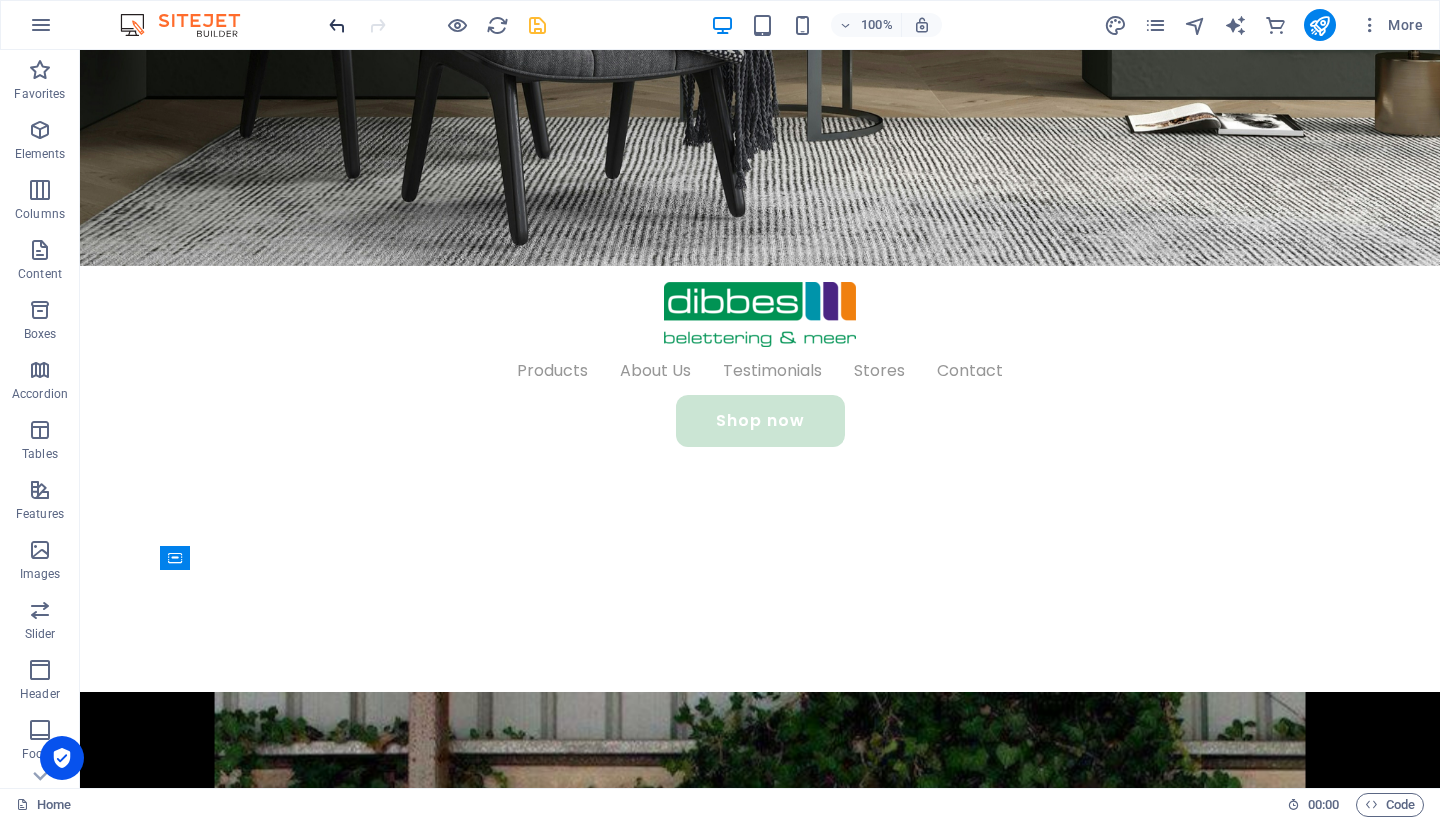 click at bounding box center (337, 25) 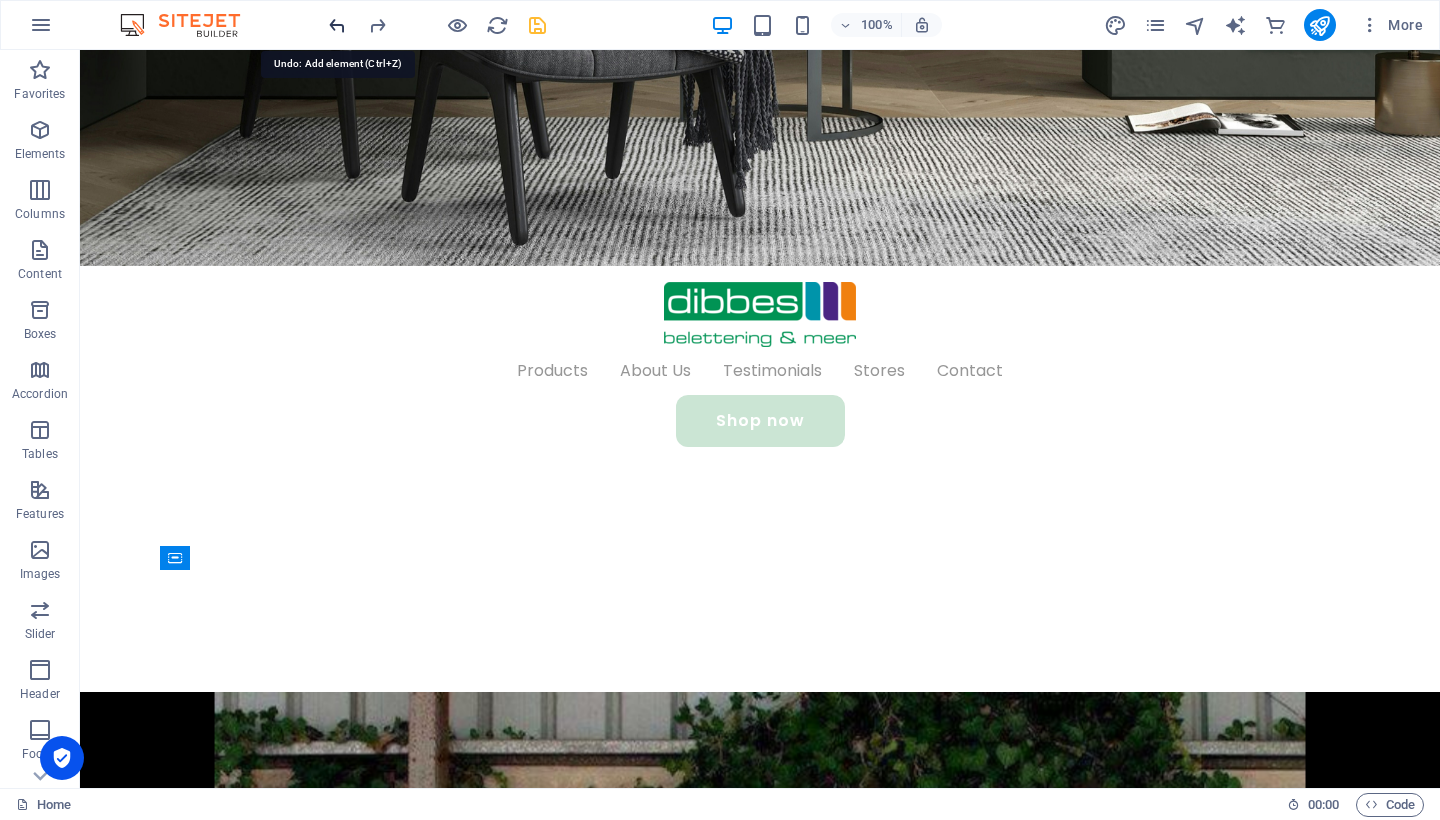 click at bounding box center [337, 25] 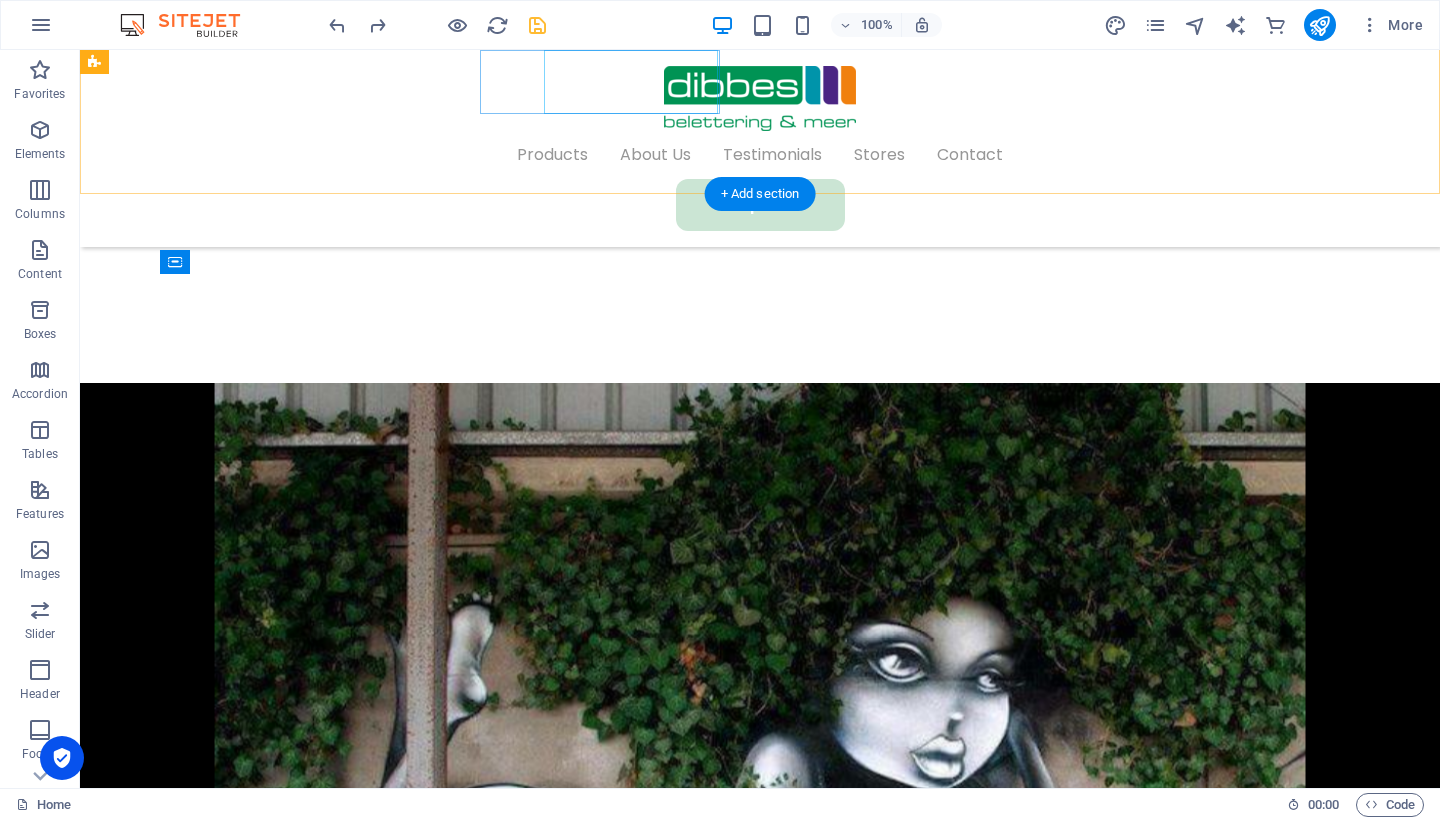 scroll, scrollTop: 998, scrollLeft: 0, axis: vertical 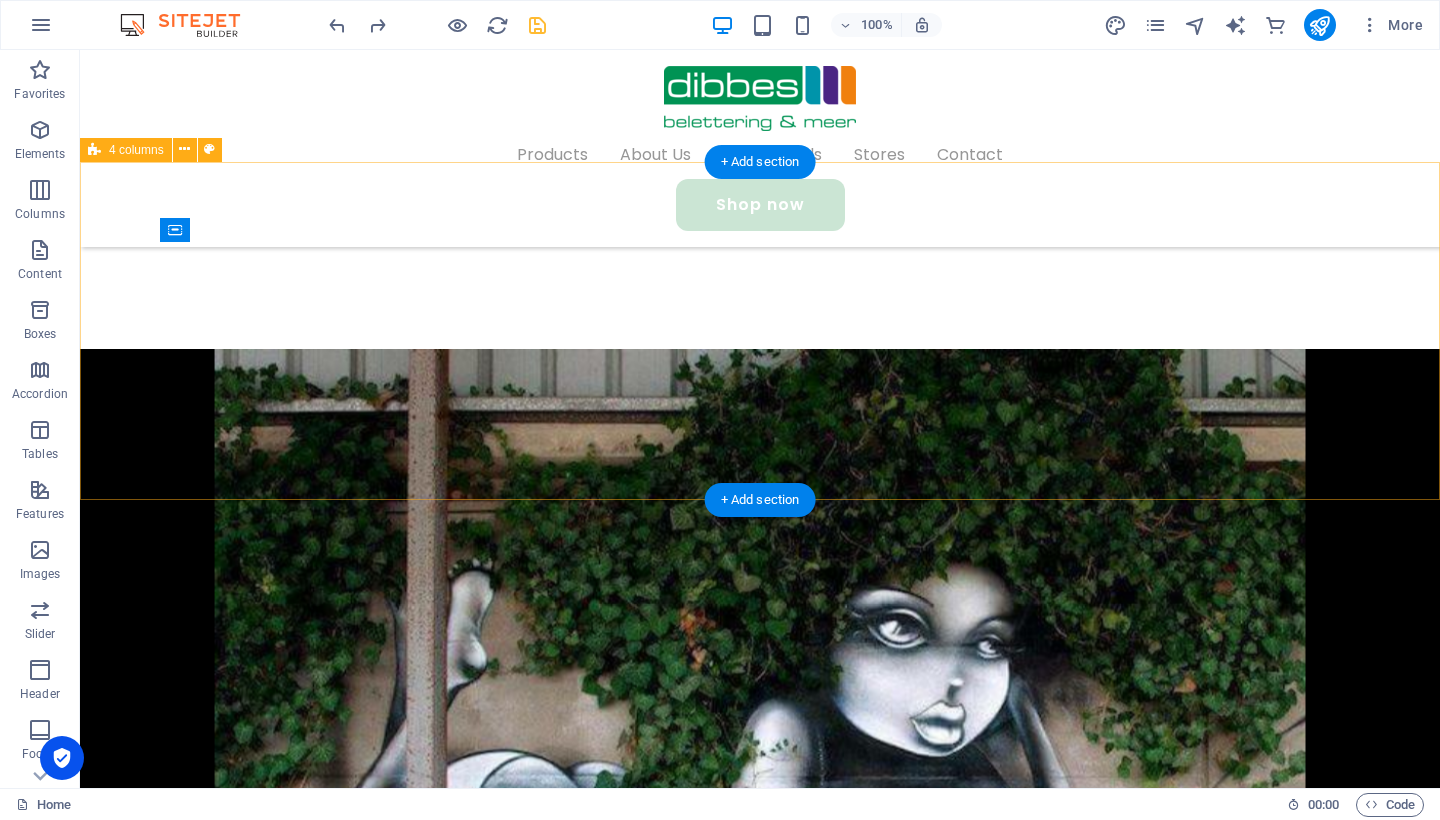 click at bounding box center (242, 2181) 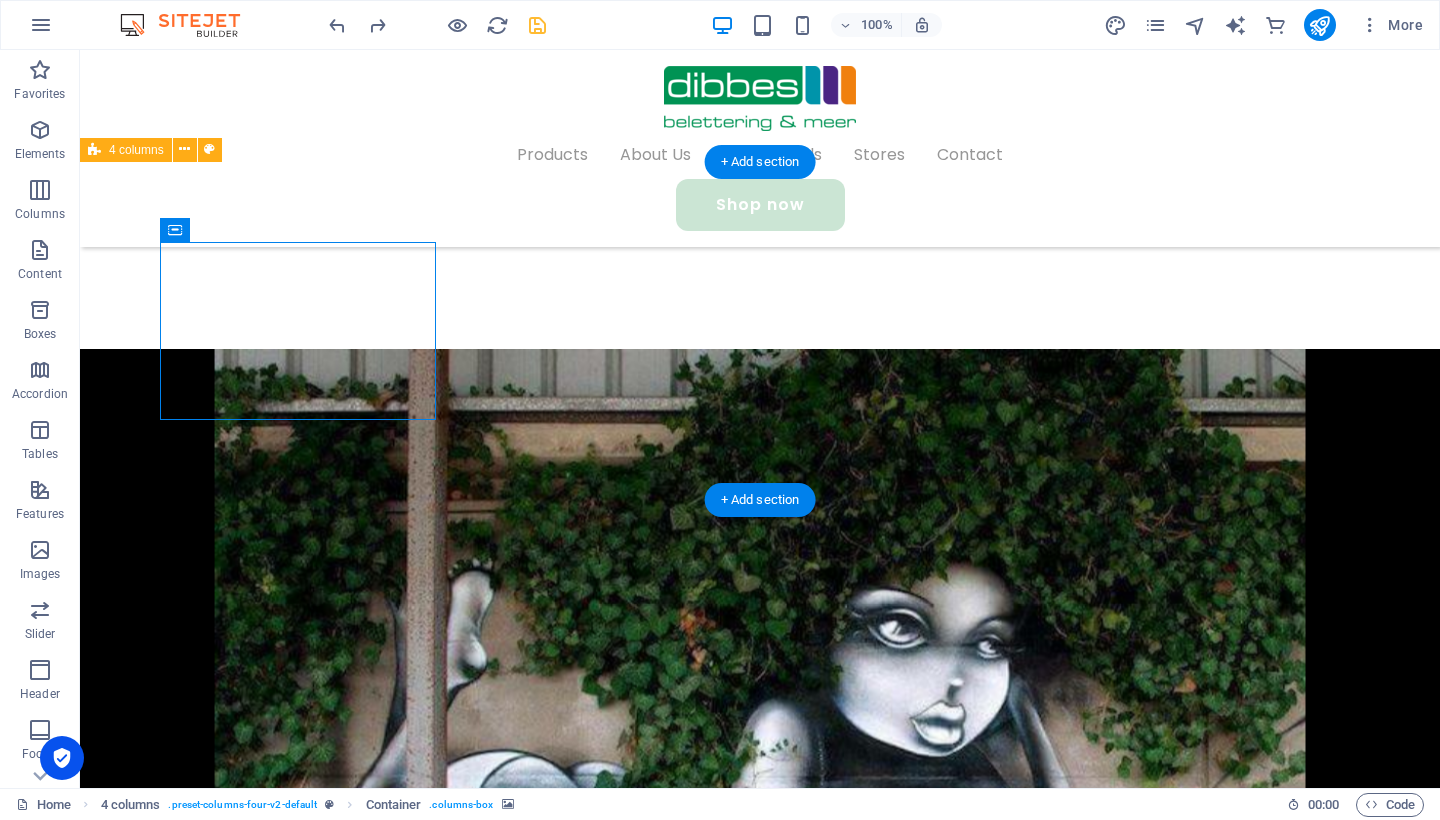 click at bounding box center [242, 2181] 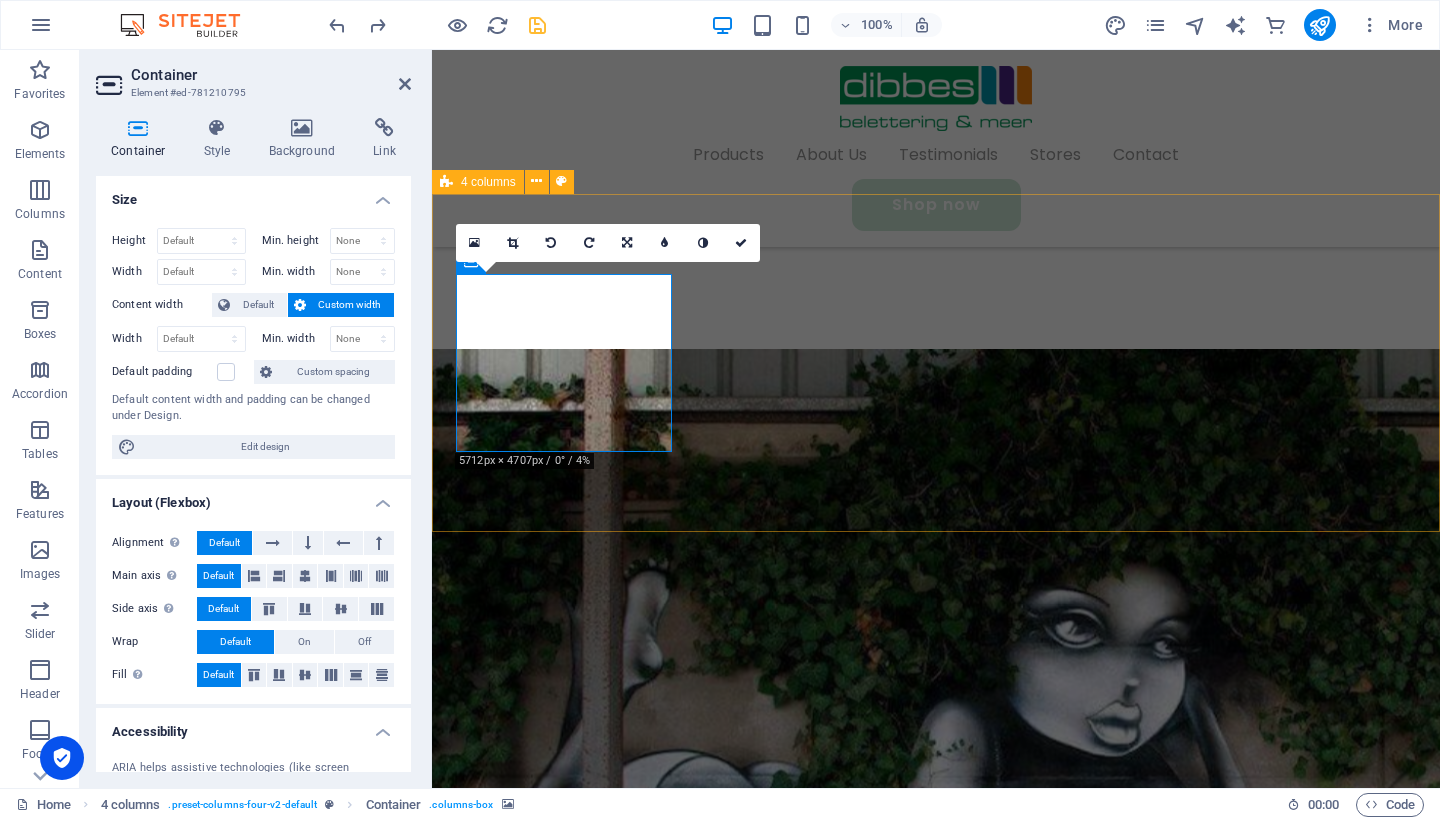 click on "belettering bus/autp belettering vrachtwagen wanddoeken Drop content here or  Add elements  Paste clipboard" at bounding box center (936, 2748) 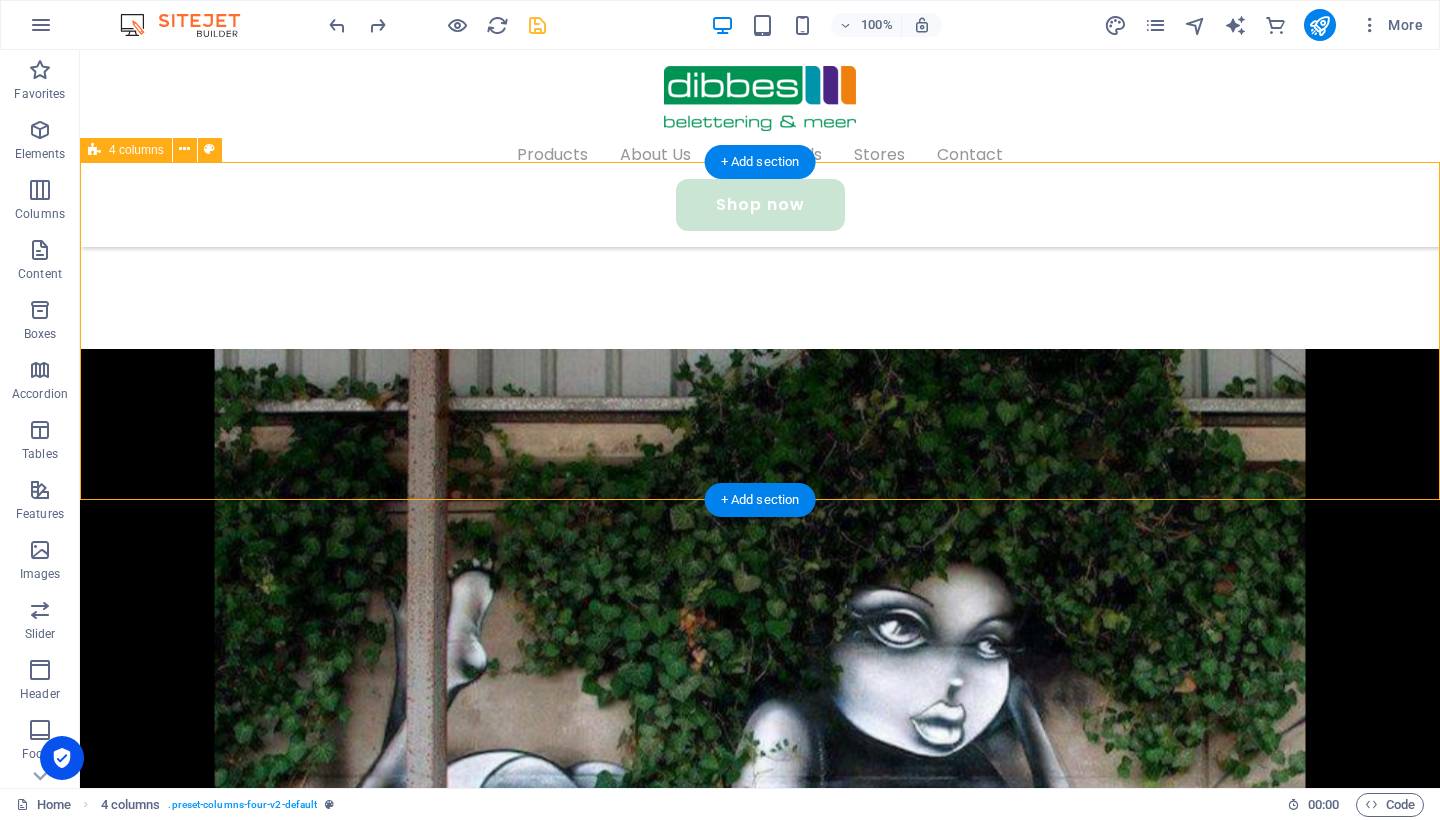 click on "4 columns" at bounding box center [136, 150] 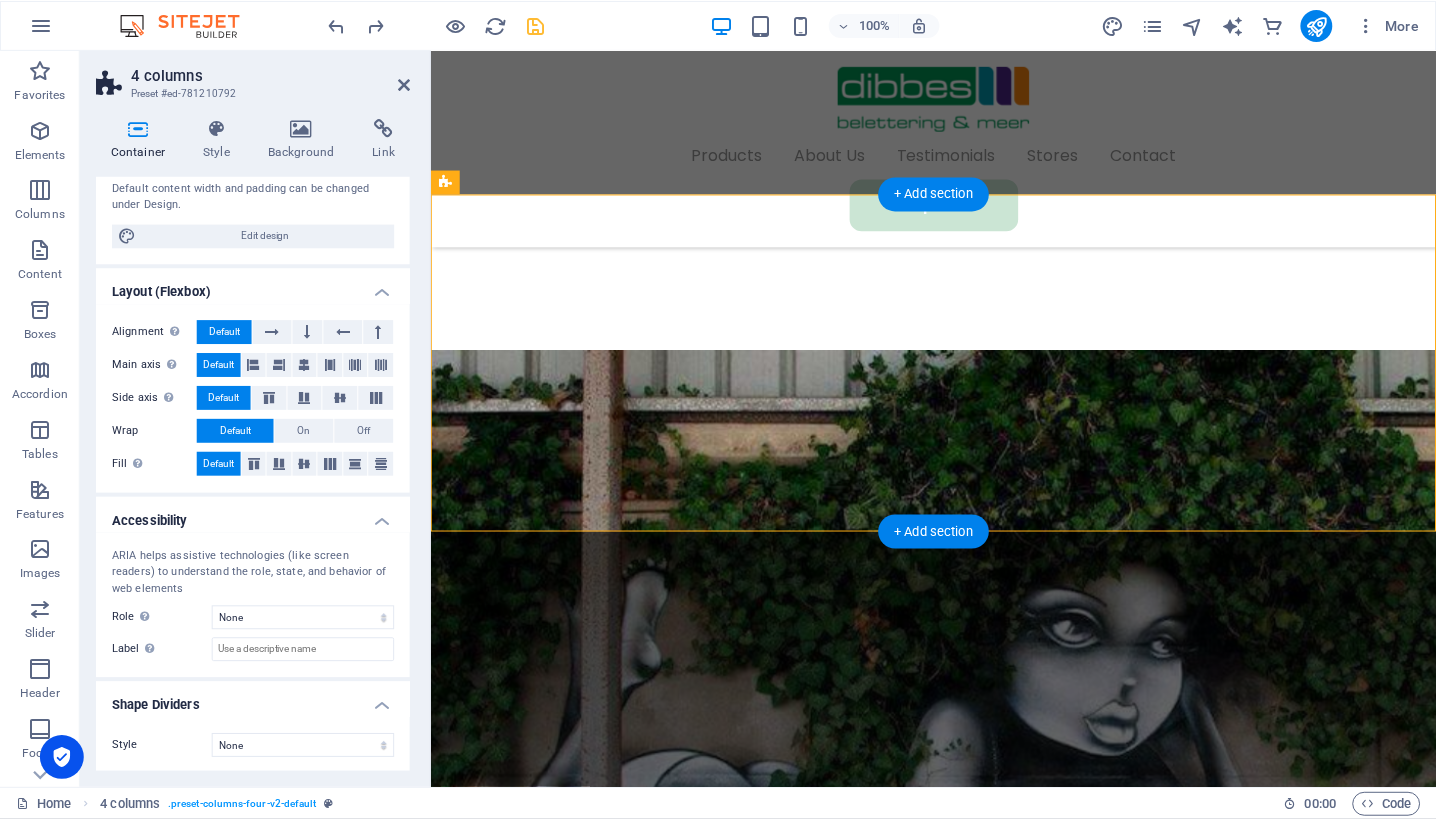 scroll, scrollTop: 176, scrollLeft: 0, axis: vertical 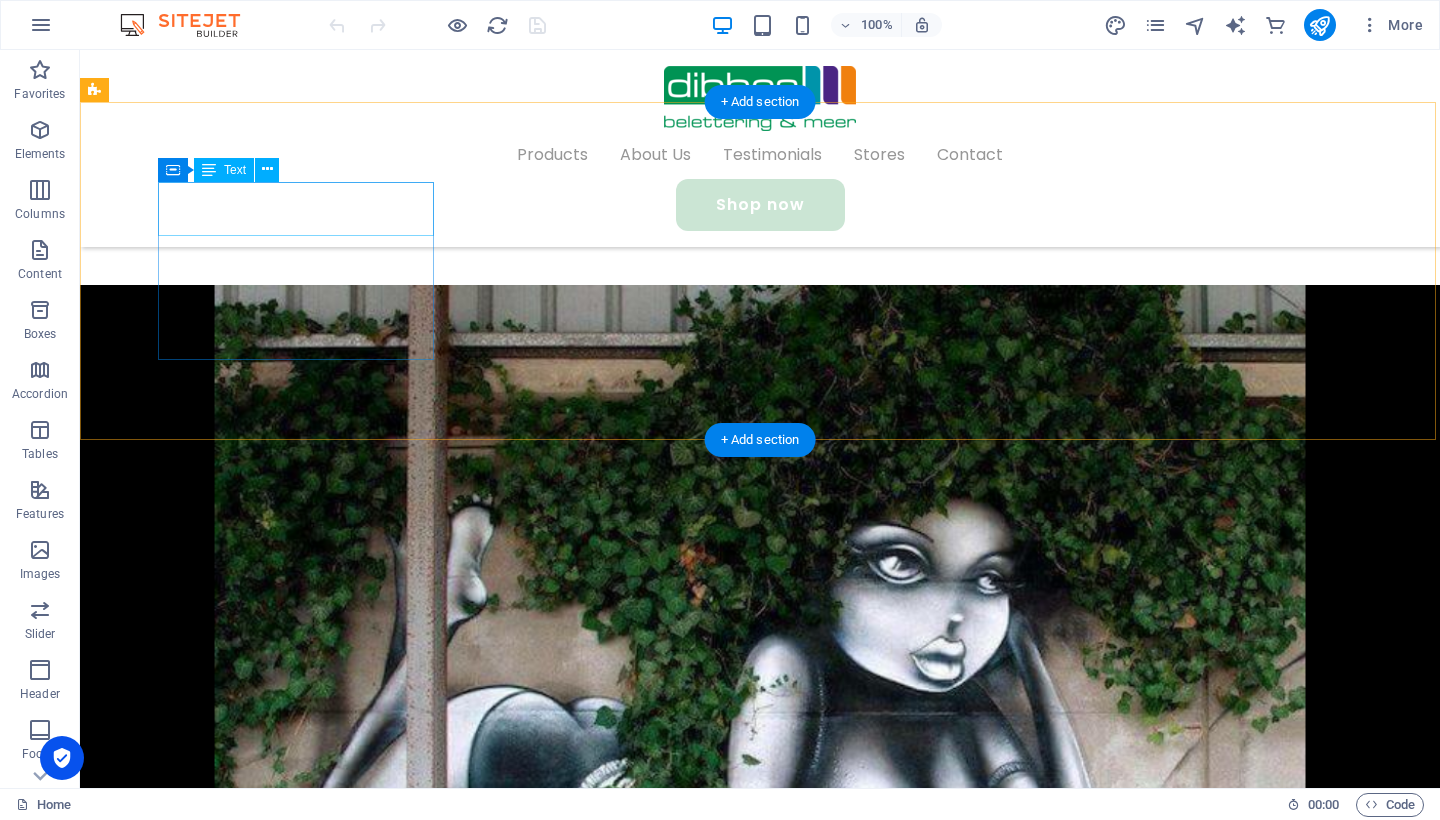 click on "belettering bus/autp" at bounding box center (242, 2237) 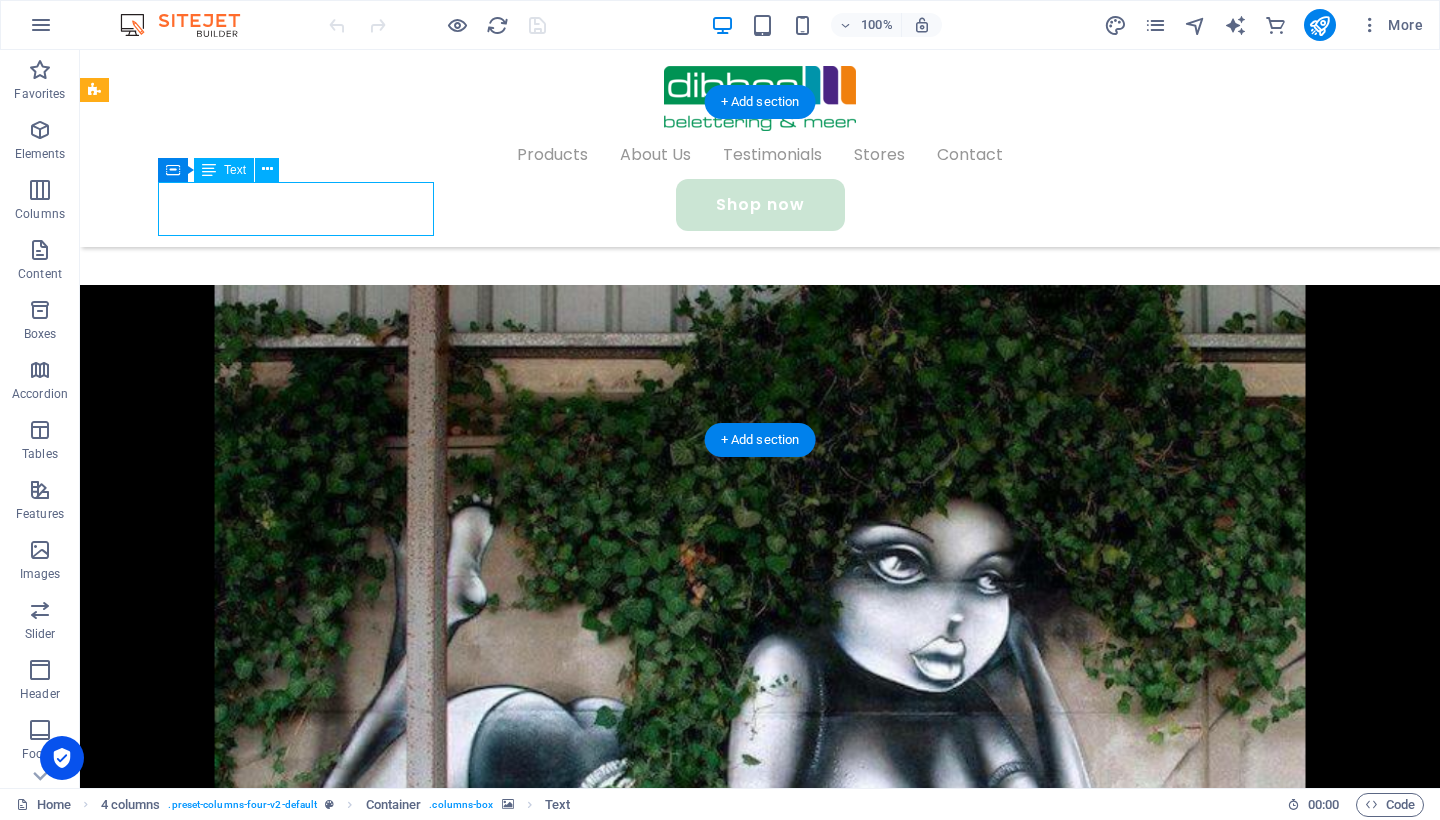 click on "belettering bus/autp" at bounding box center (242, 2237) 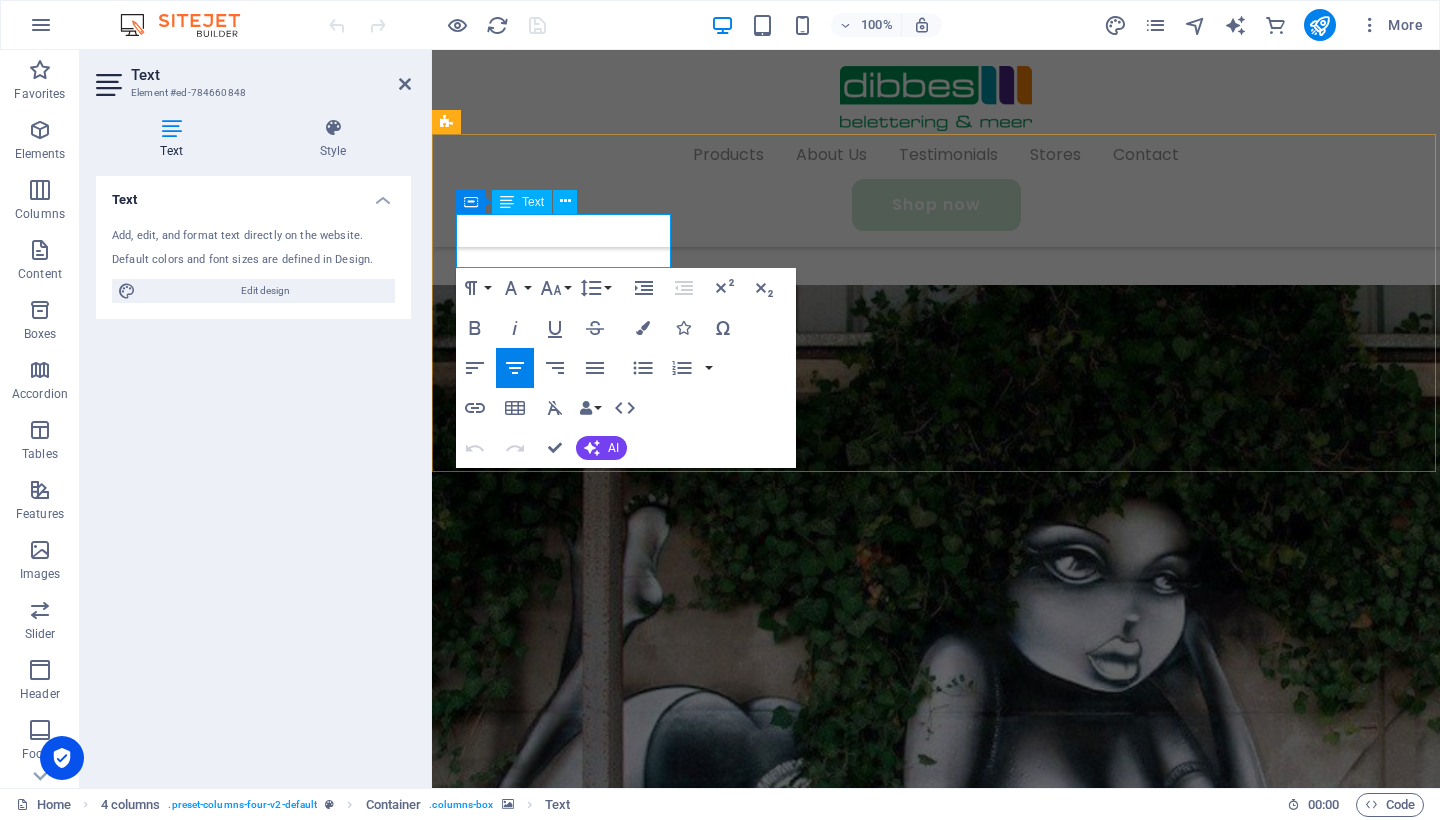 click on "bus/autp" at bounding box center [564, 2370] 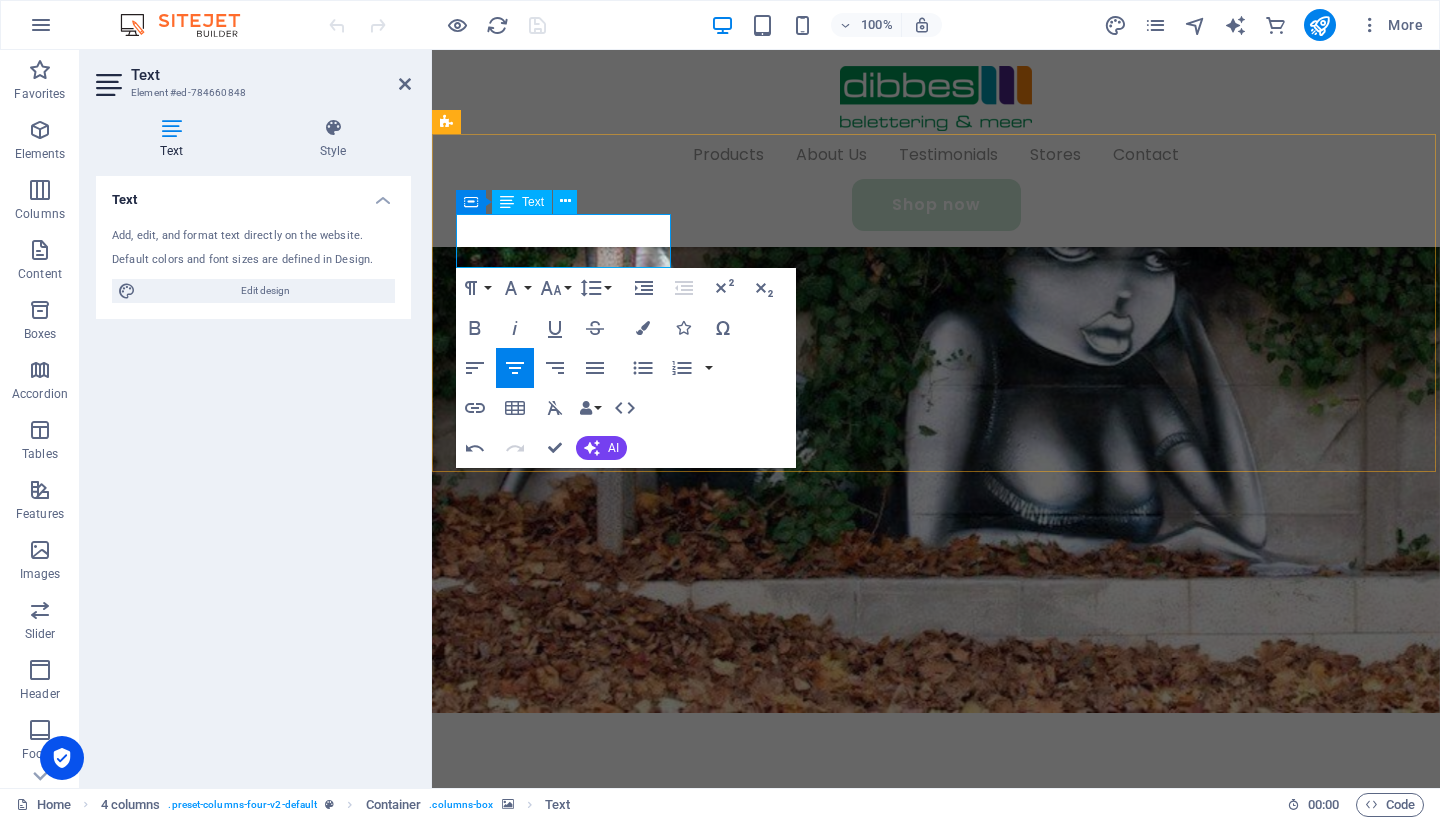 type 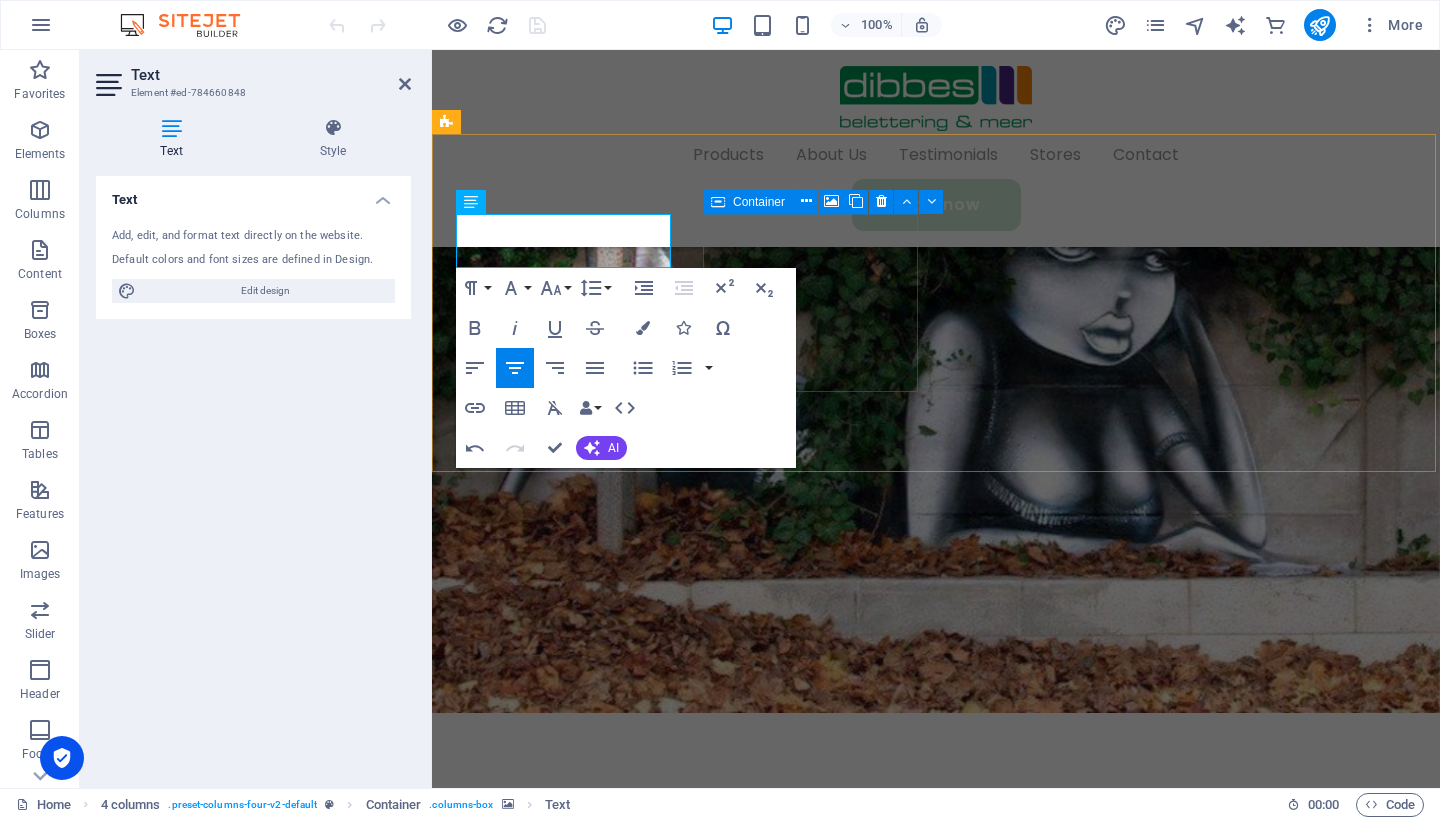 click on "Add elements" at bounding box center (563, 2737) 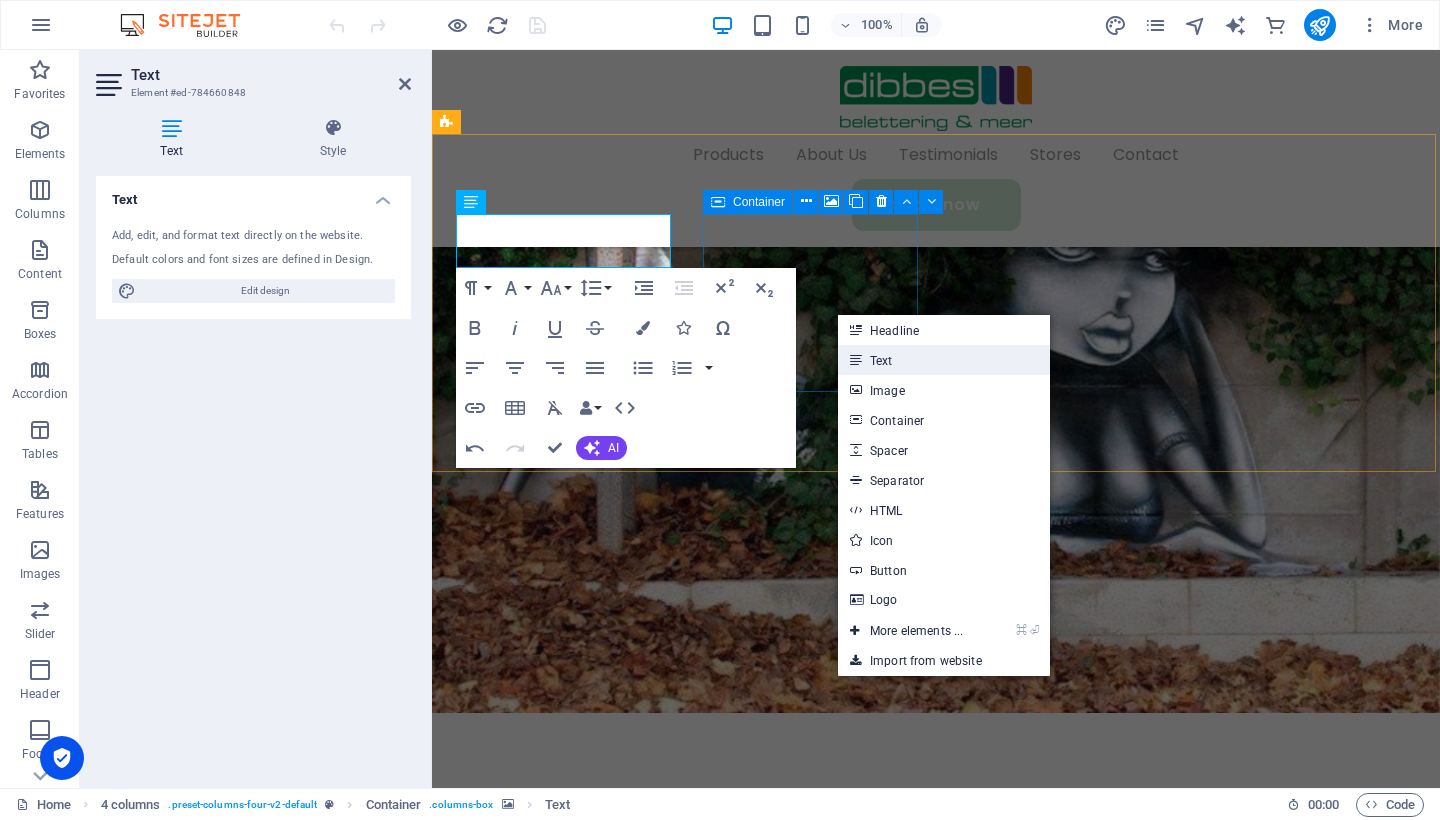 click on "Text" at bounding box center (944, 360) 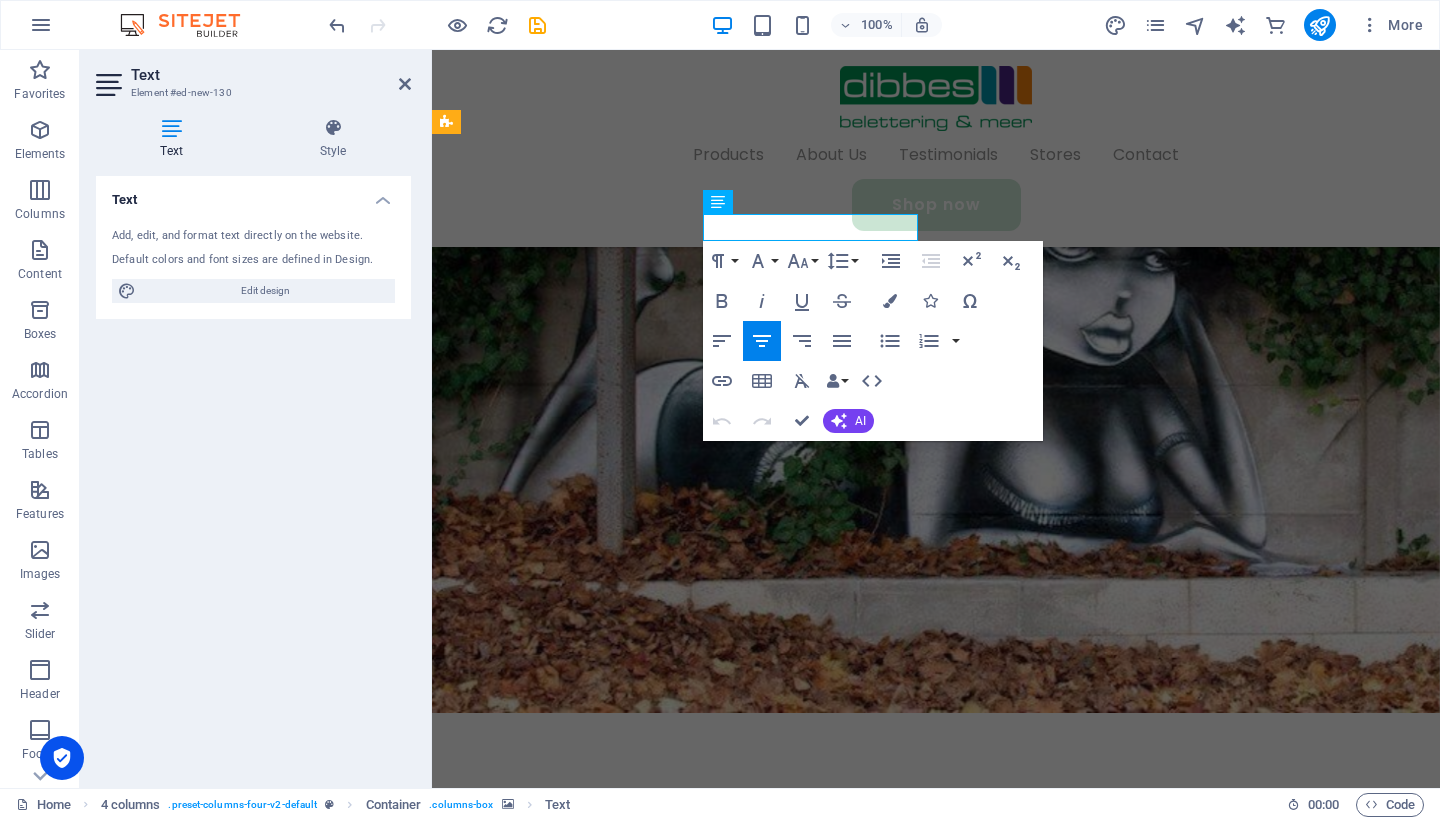 type 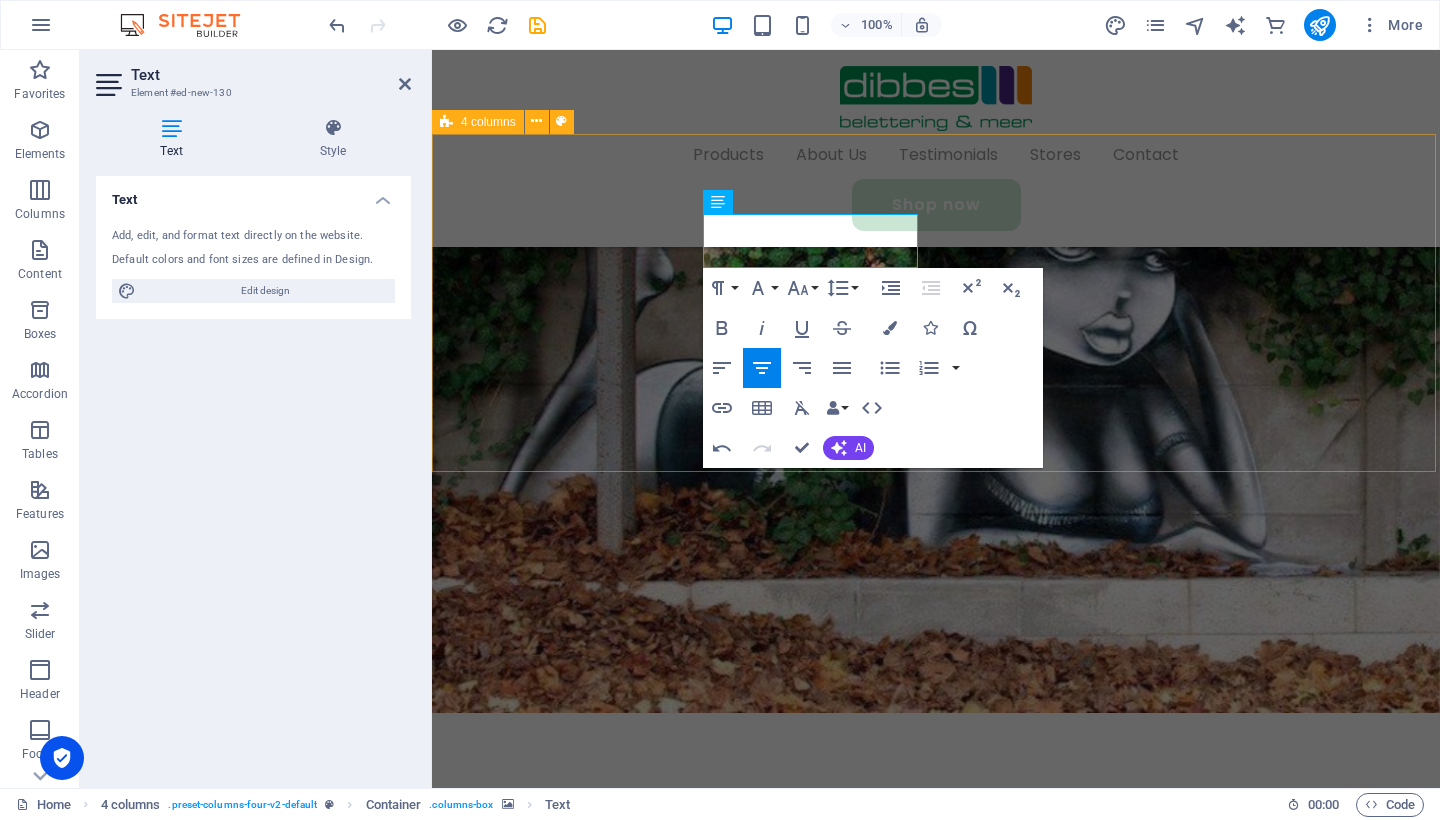 click on "belettering bus/auto belettering vrachtwagen Drop content here or  Add elements  Paste clipboard Drop content here or  Add elements  Paste clipboard" at bounding box center [936, 2822] 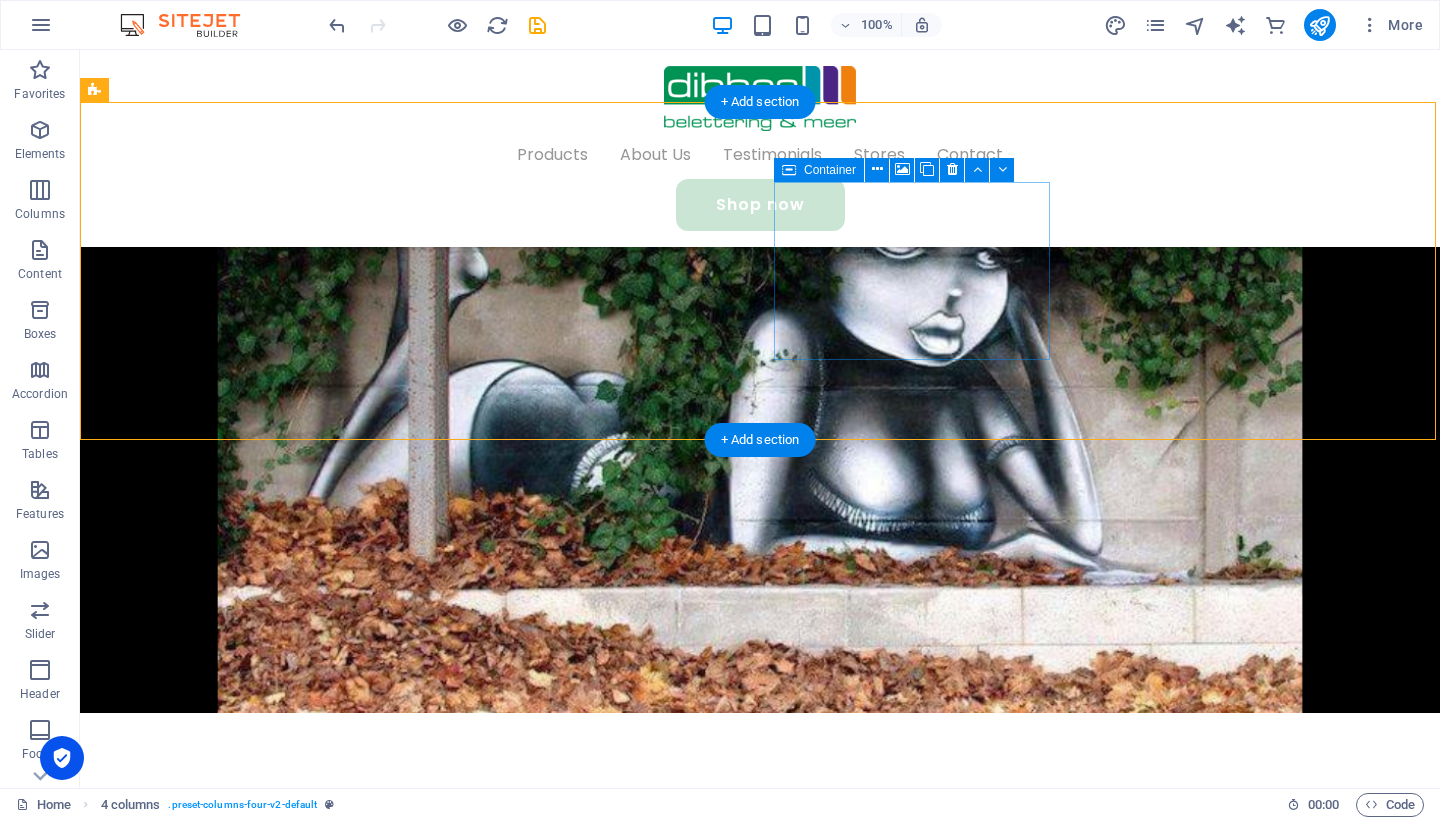click on "Add elements" at bounding box center (241, 2838) 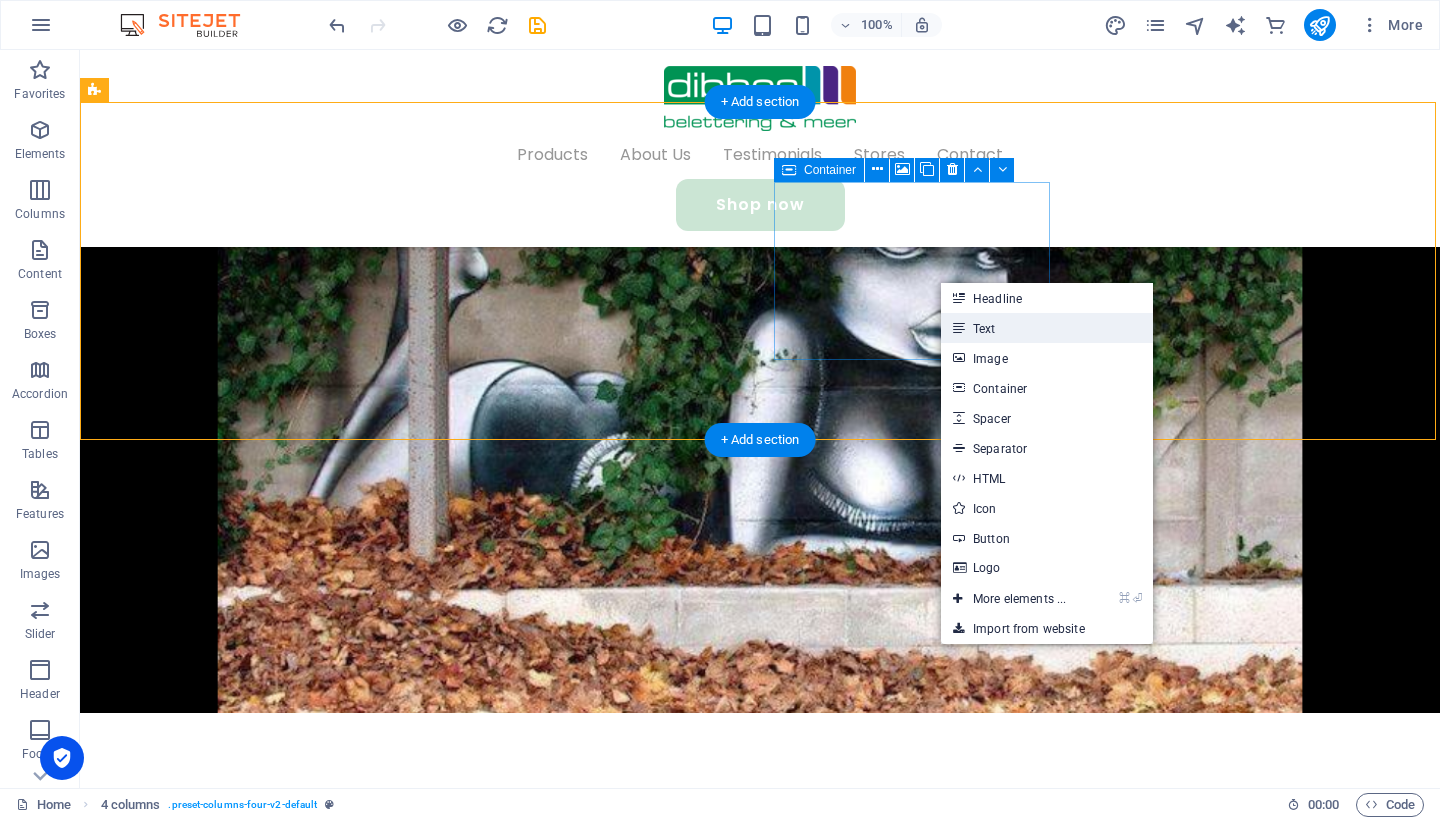 click on "Text" at bounding box center (1047, 328) 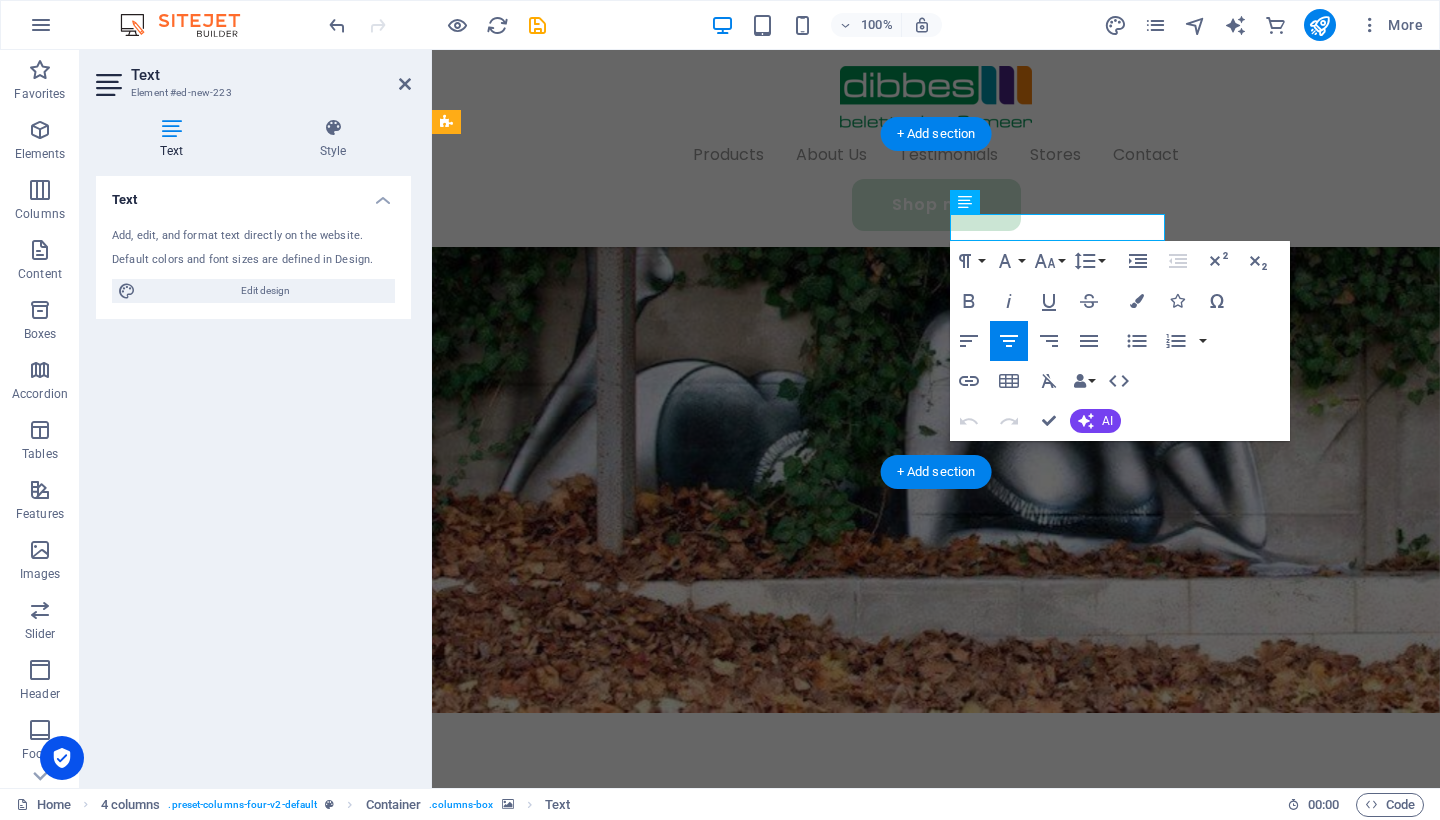 type 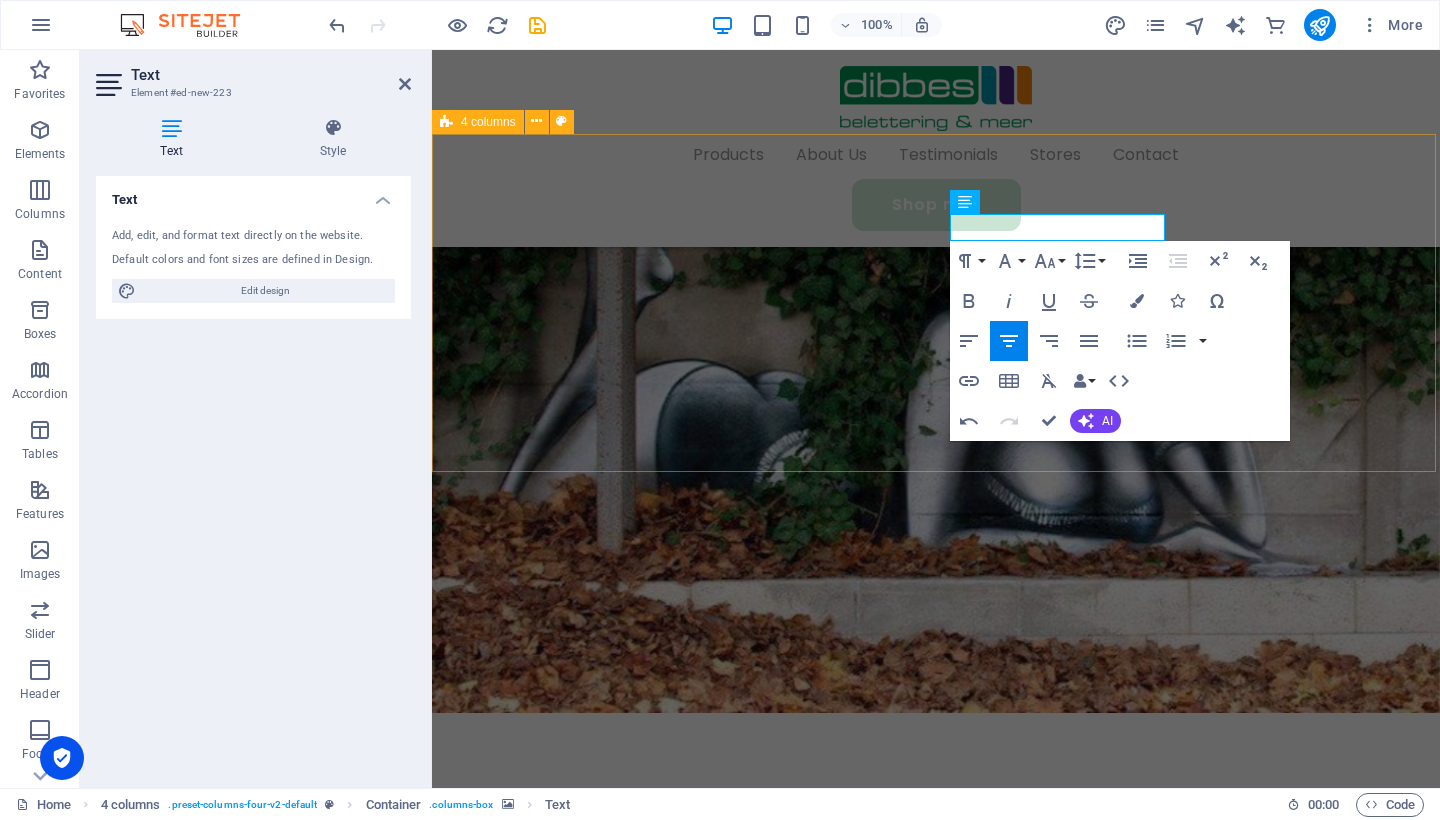 click on "belettering bus/auto belettering vrachtwagen wandpanelen Drop content here or  Add elements  Paste clipboard" at bounding box center (936, 2746) 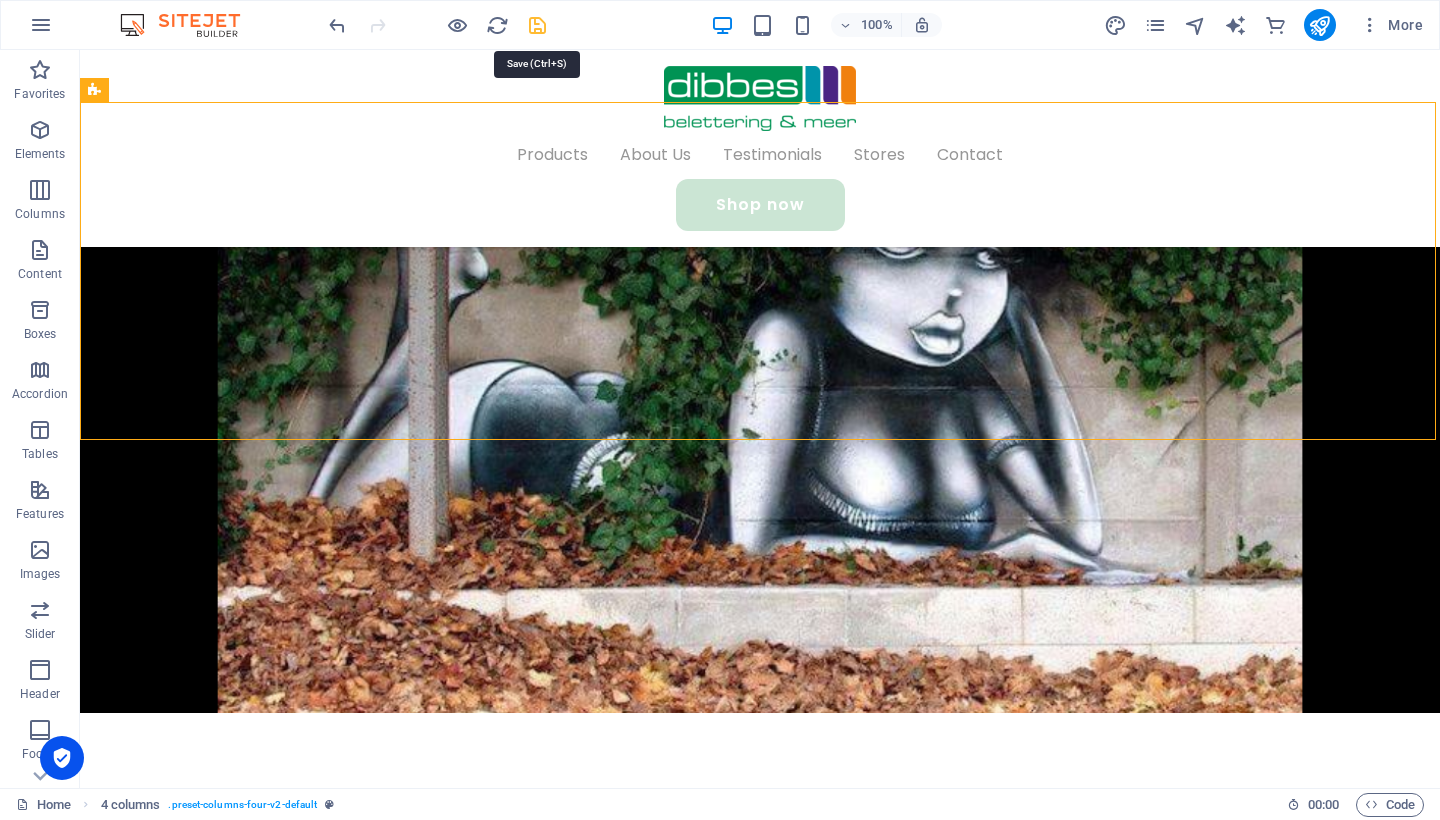 click at bounding box center [537, 25] 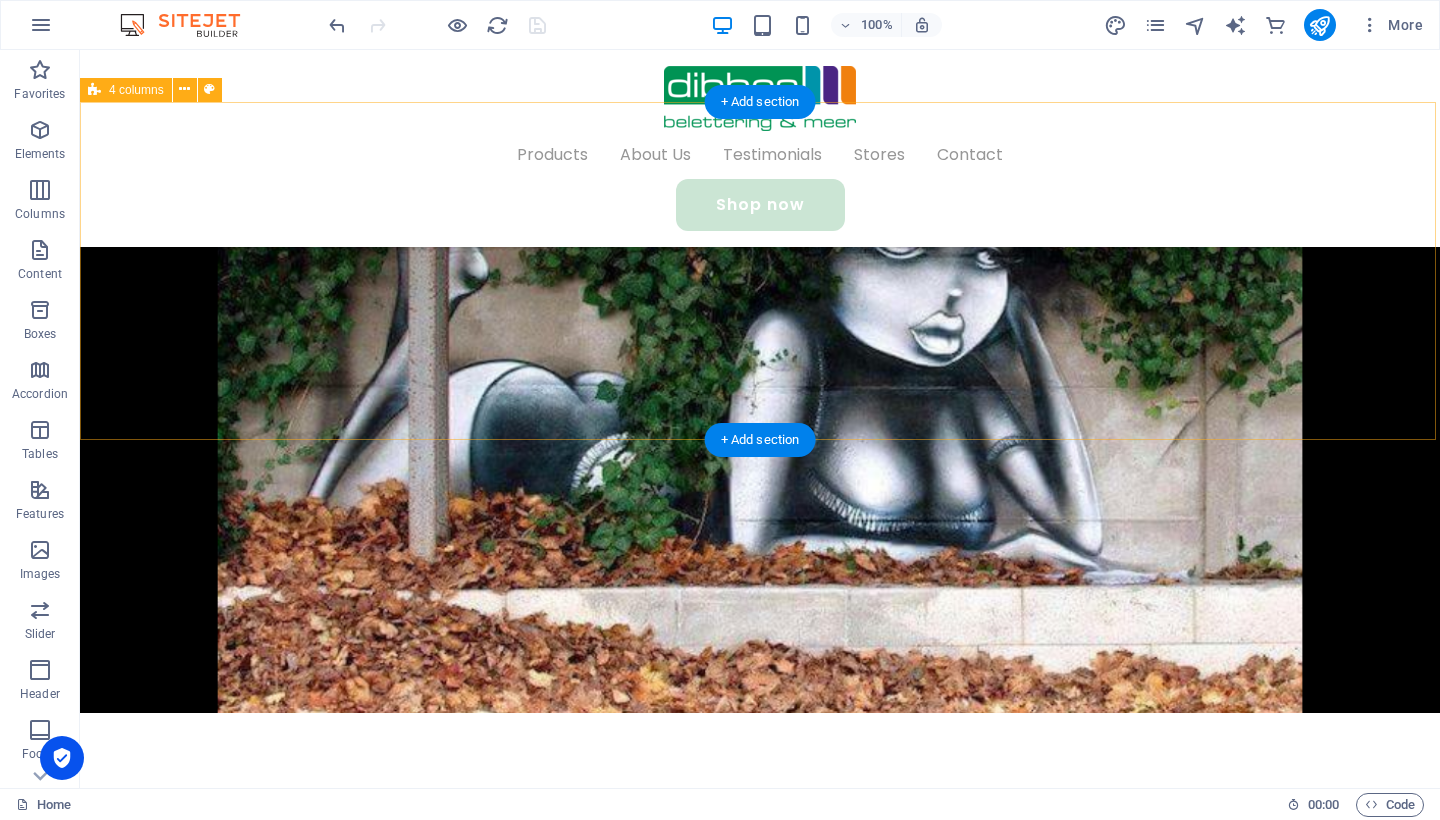 click on "belettering bus/auto belettering vrachtwagen wandpanelen Drop content here or  Add elements  Paste clipboard" at bounding box center (760, 2613) 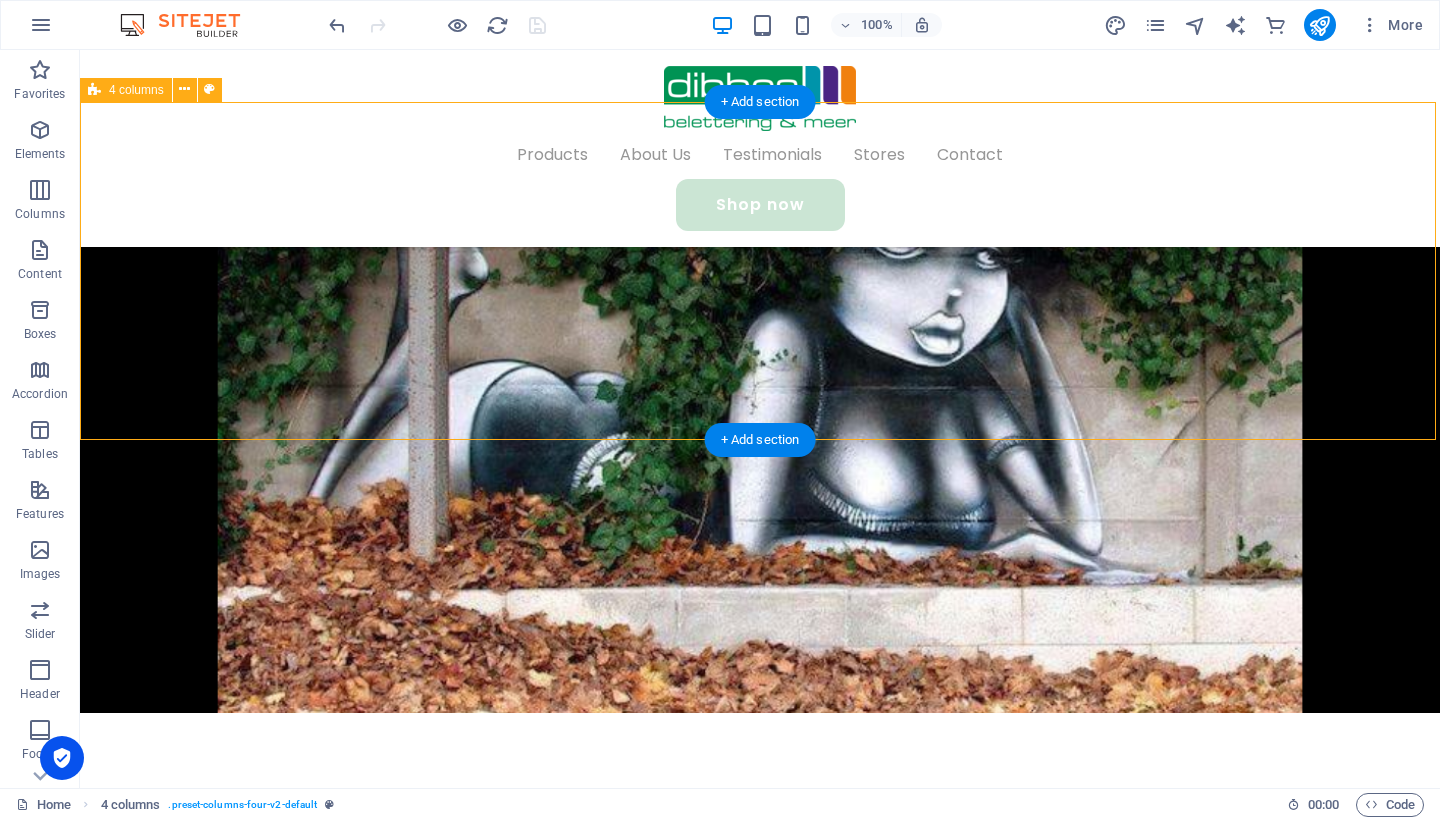click on "belettering bus/auto belettering vrachtwagen wandpanelen Drop content here or  Add elements  Paste clipboard" at bounding box center (760, 2613) 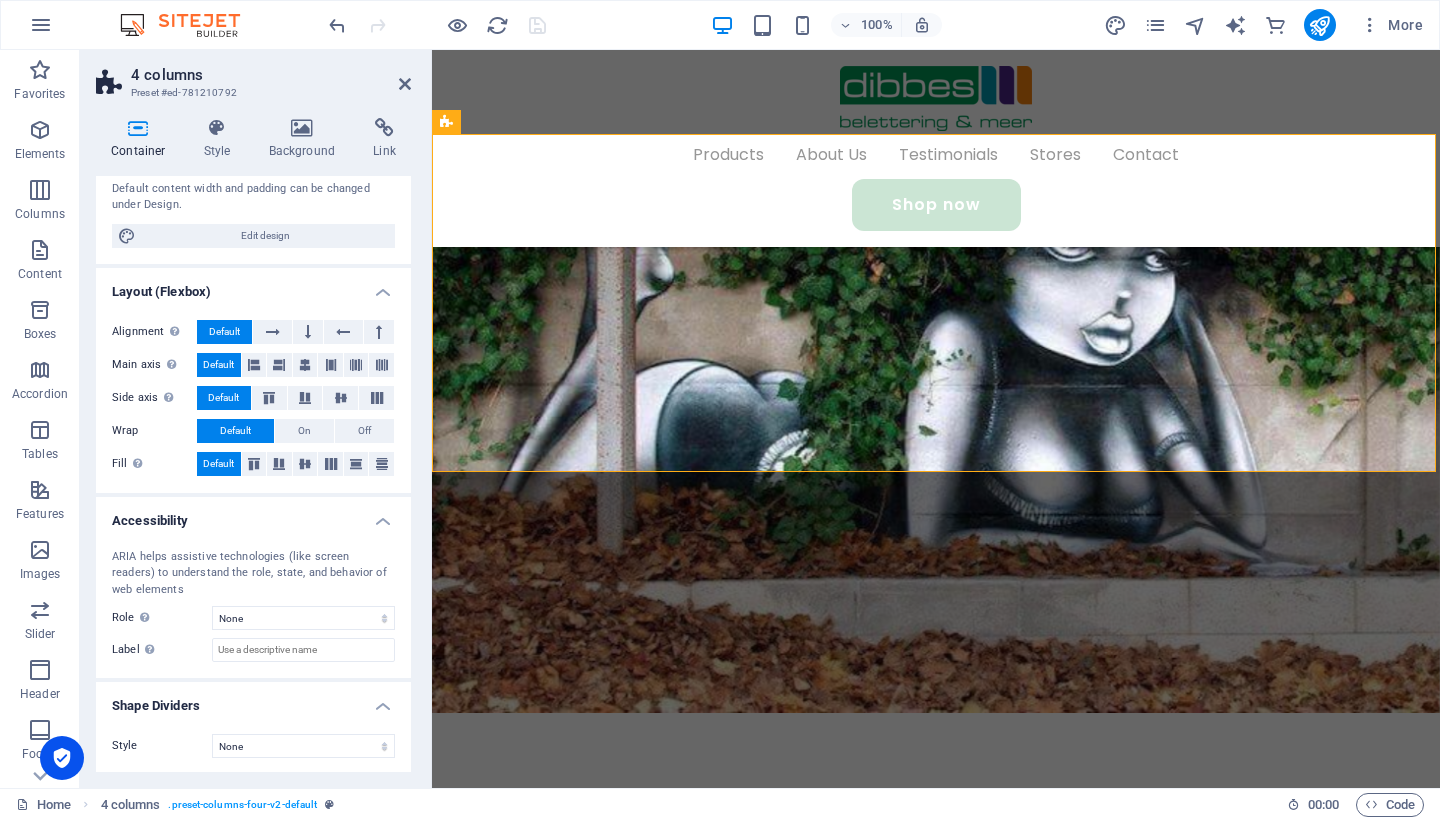 scroll, scrollTop: 176, scrollLeft: 0, axis: vertical 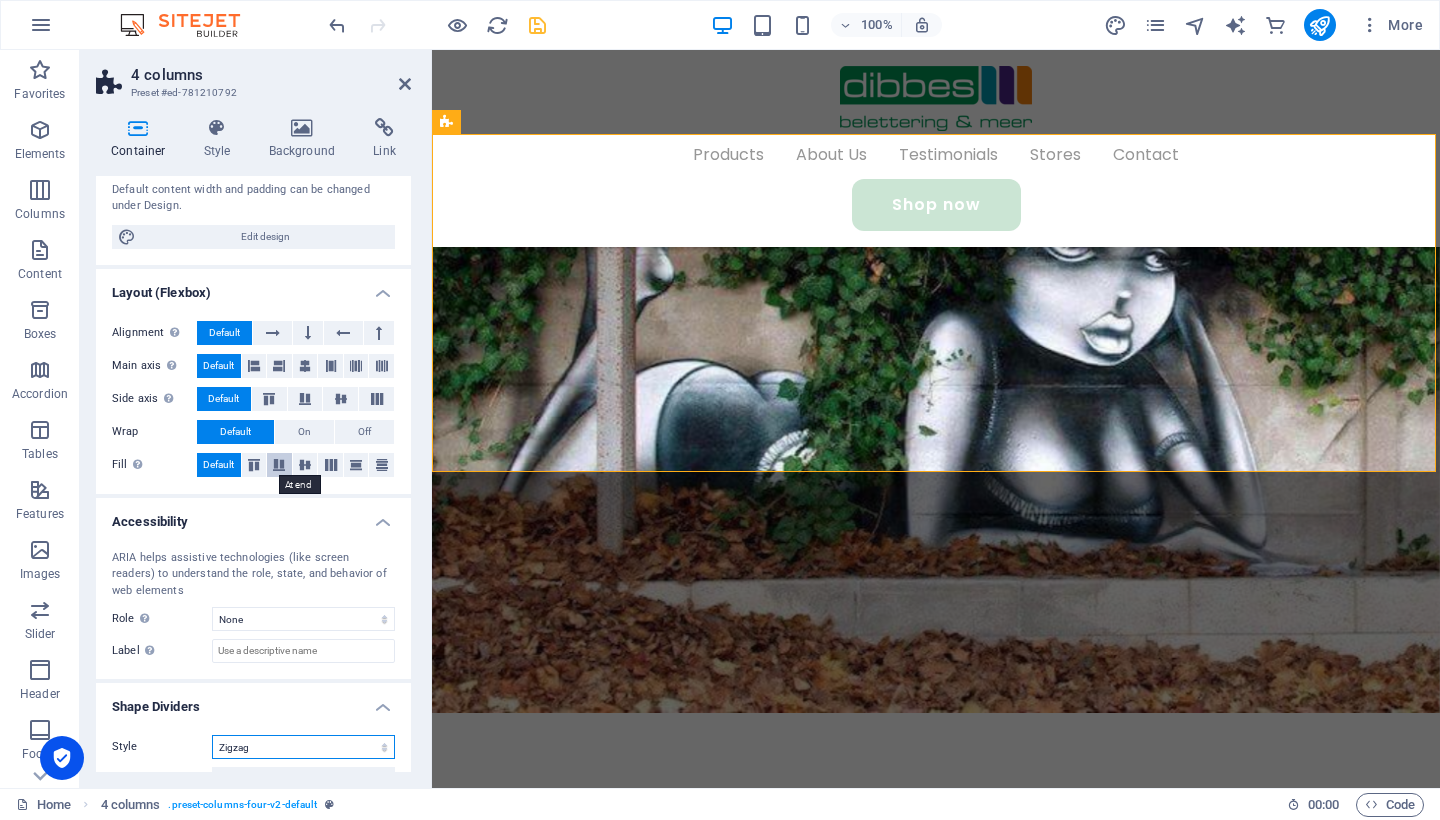 select on "none" 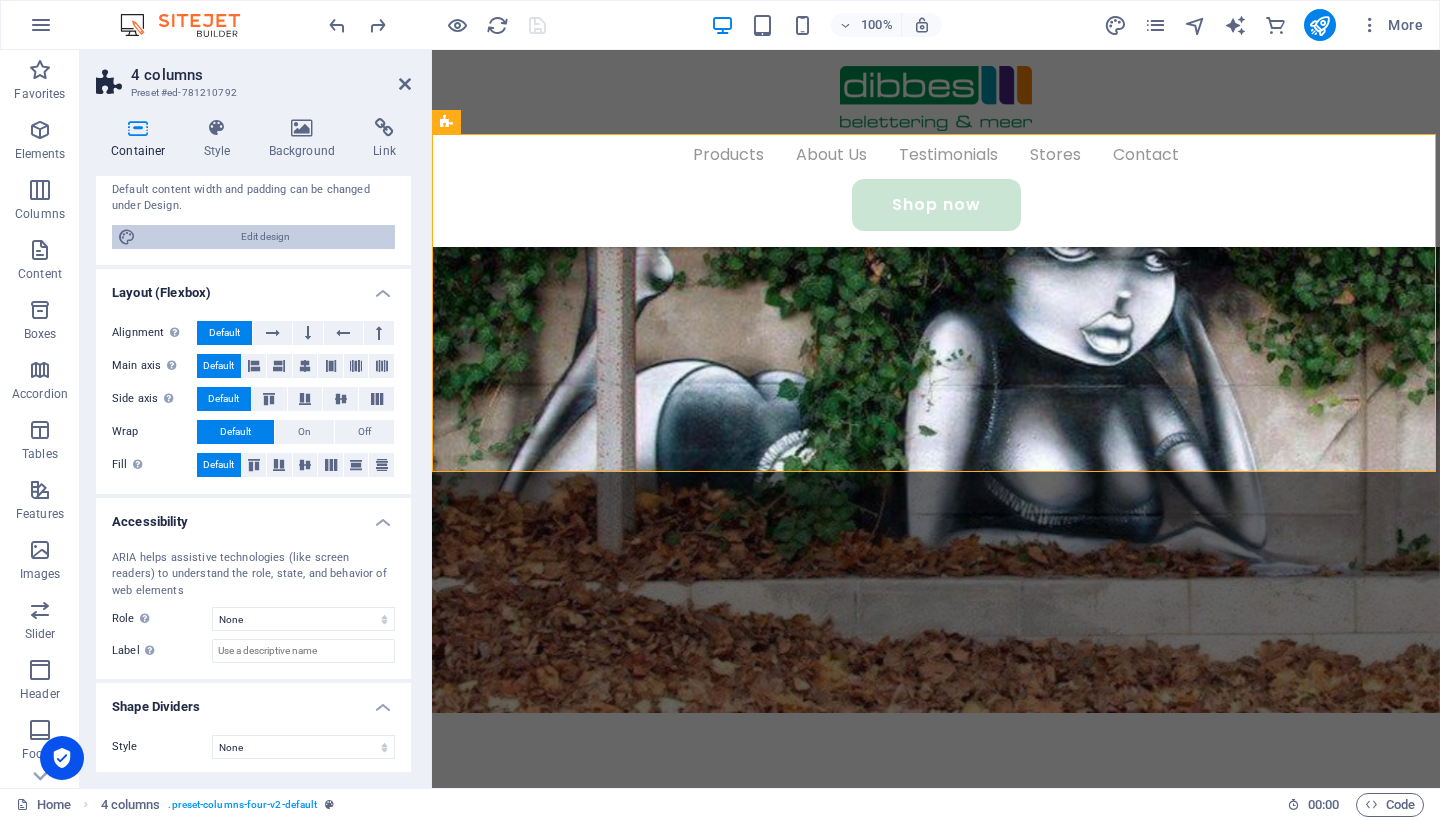 click on "Edit design" at bounding box center [265, 237] 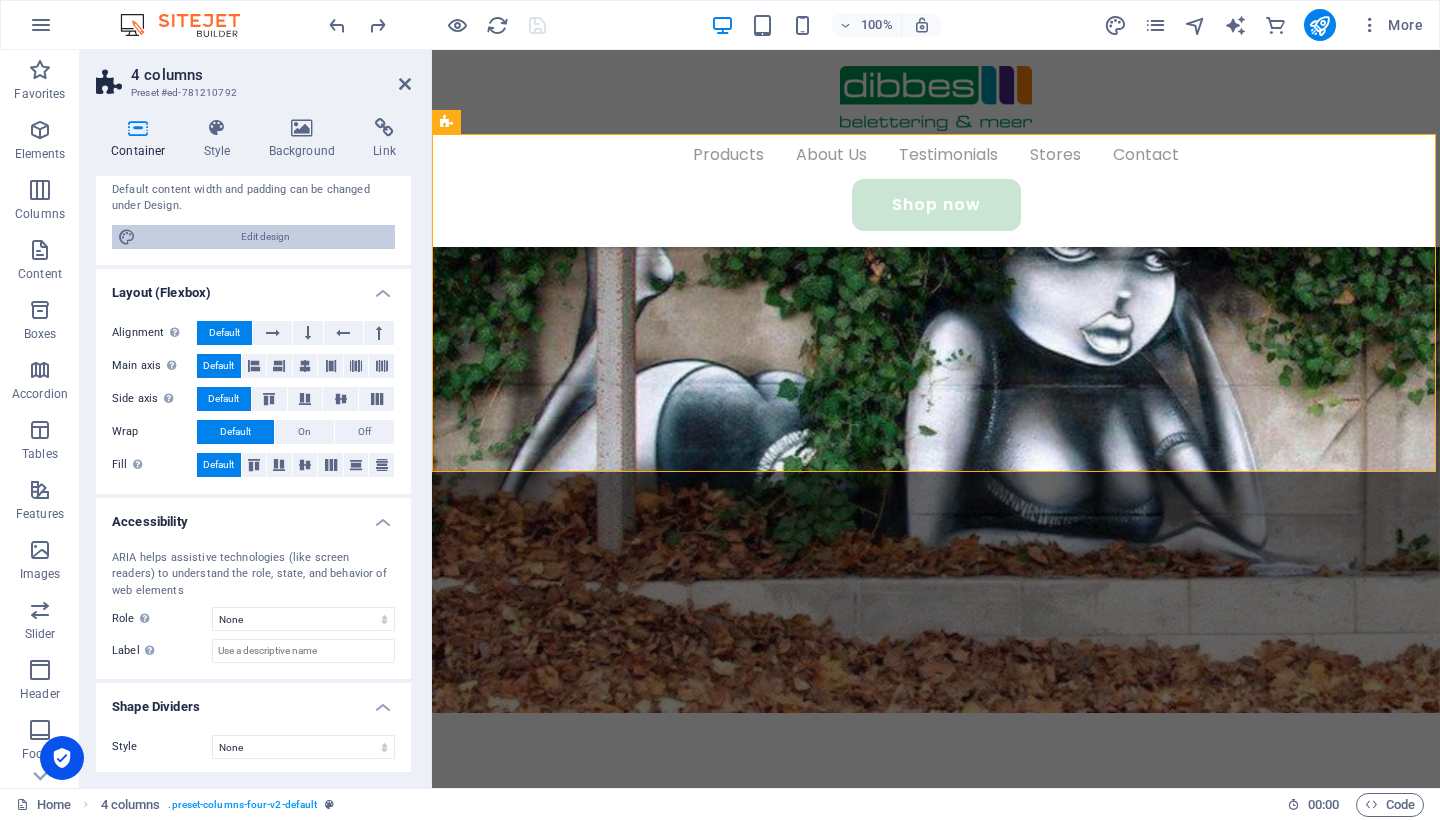 select on "rem" 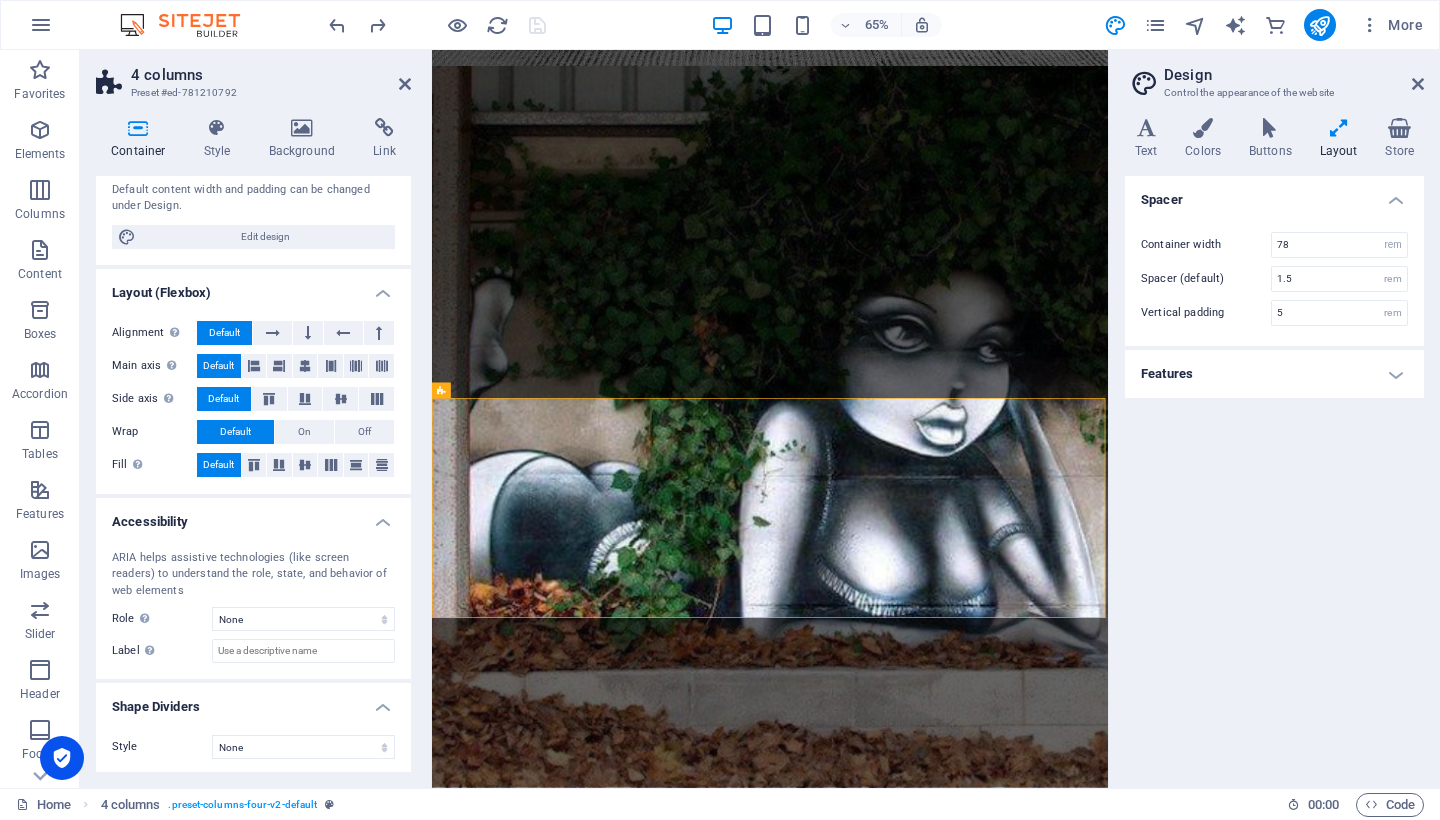 click on "Features" at bounding box center [1274, 374] 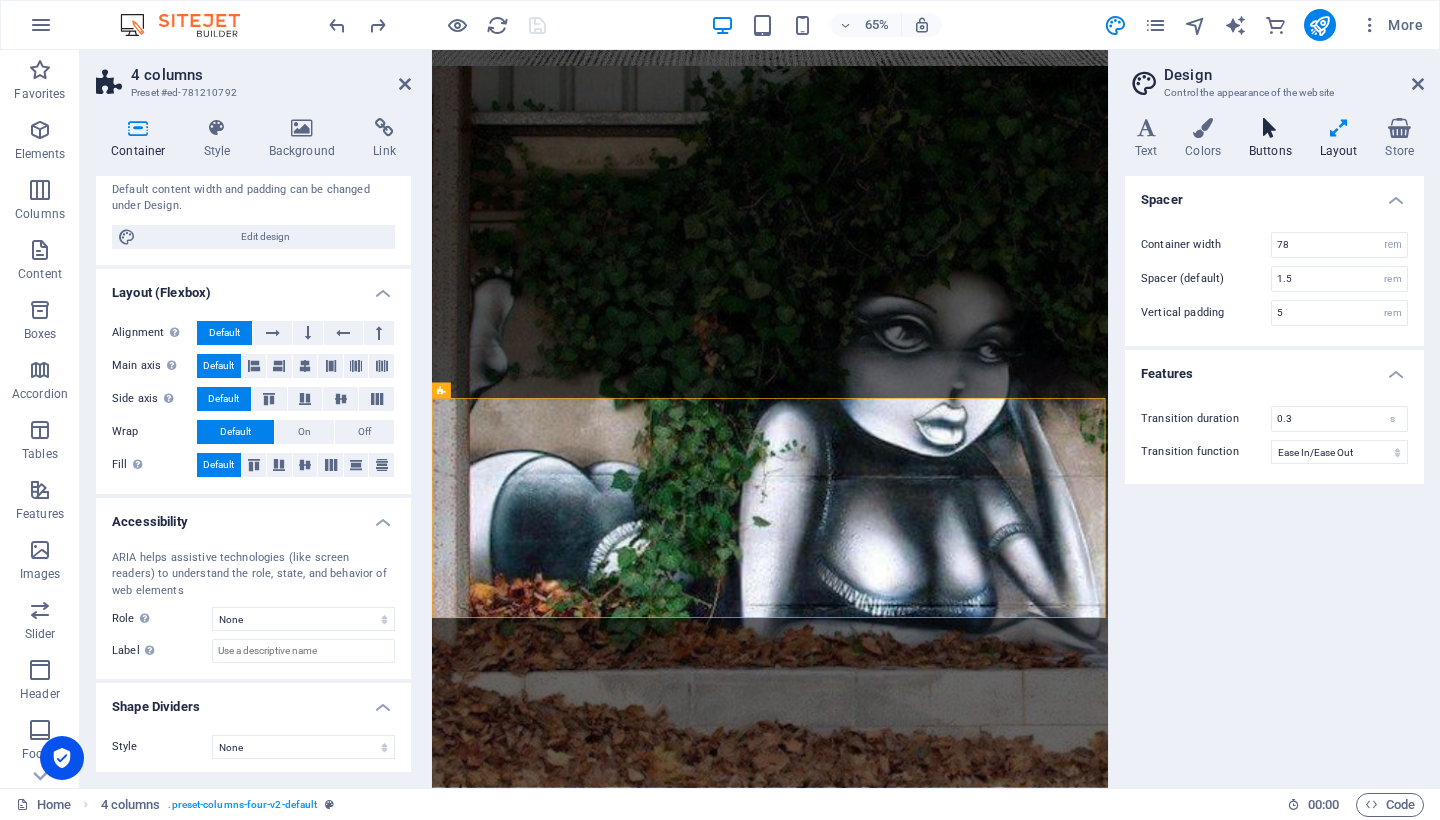 click at bounding box center [1270, 128] 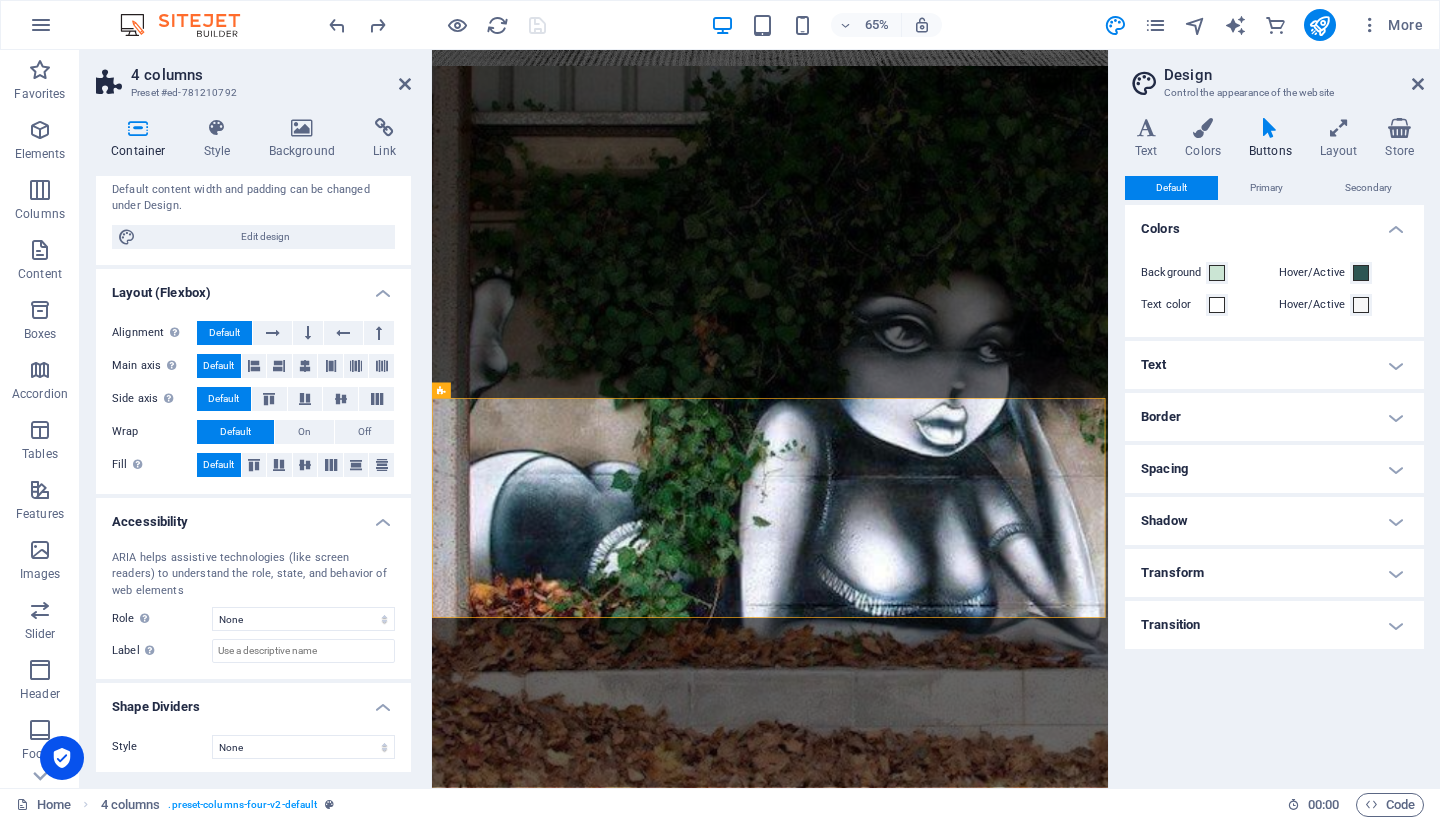 click on "Transform" at bounding box center [1274, 573] 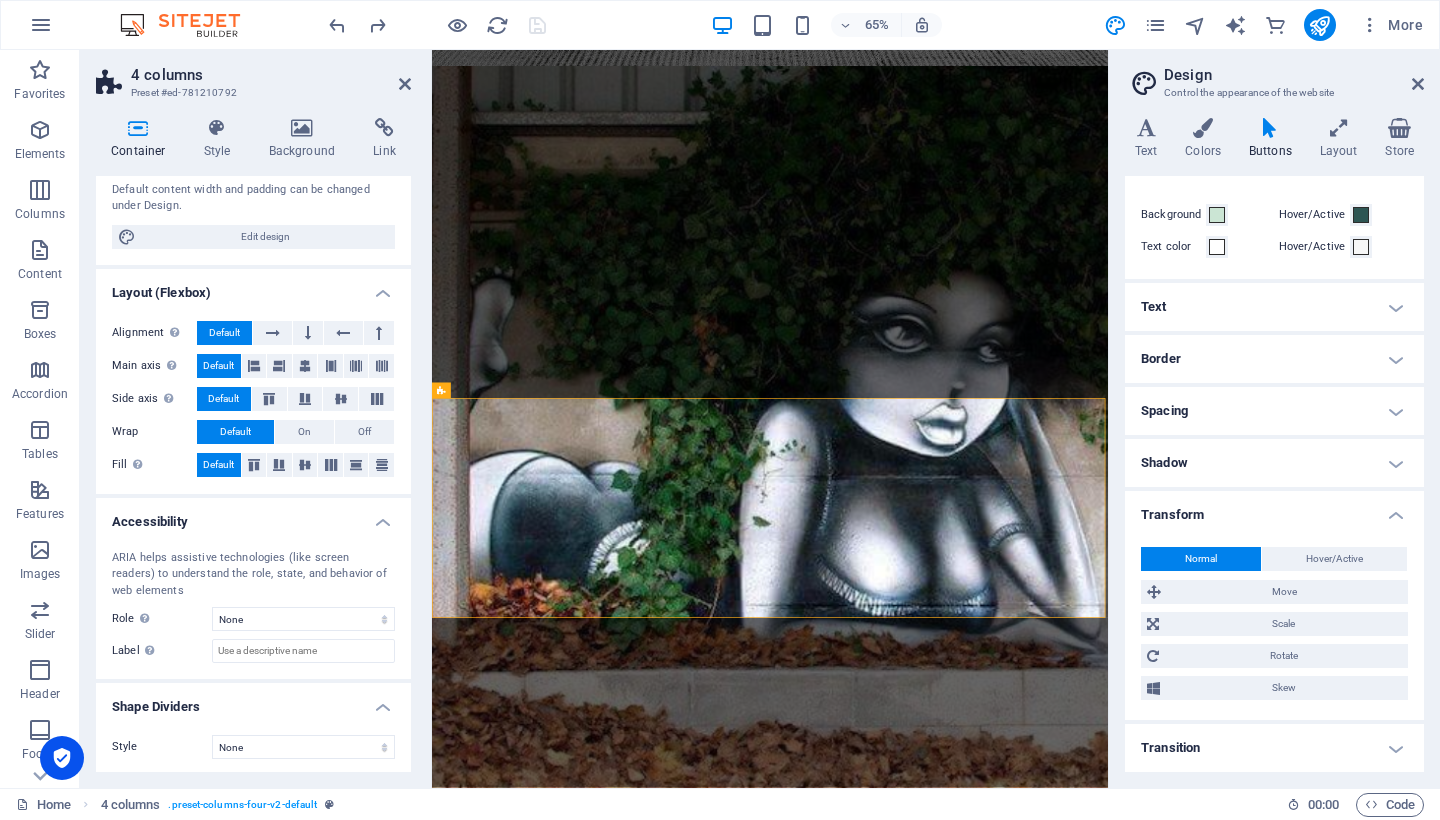 scroll, scrollTop: 57, scrollLeft: 0, axis: vertical 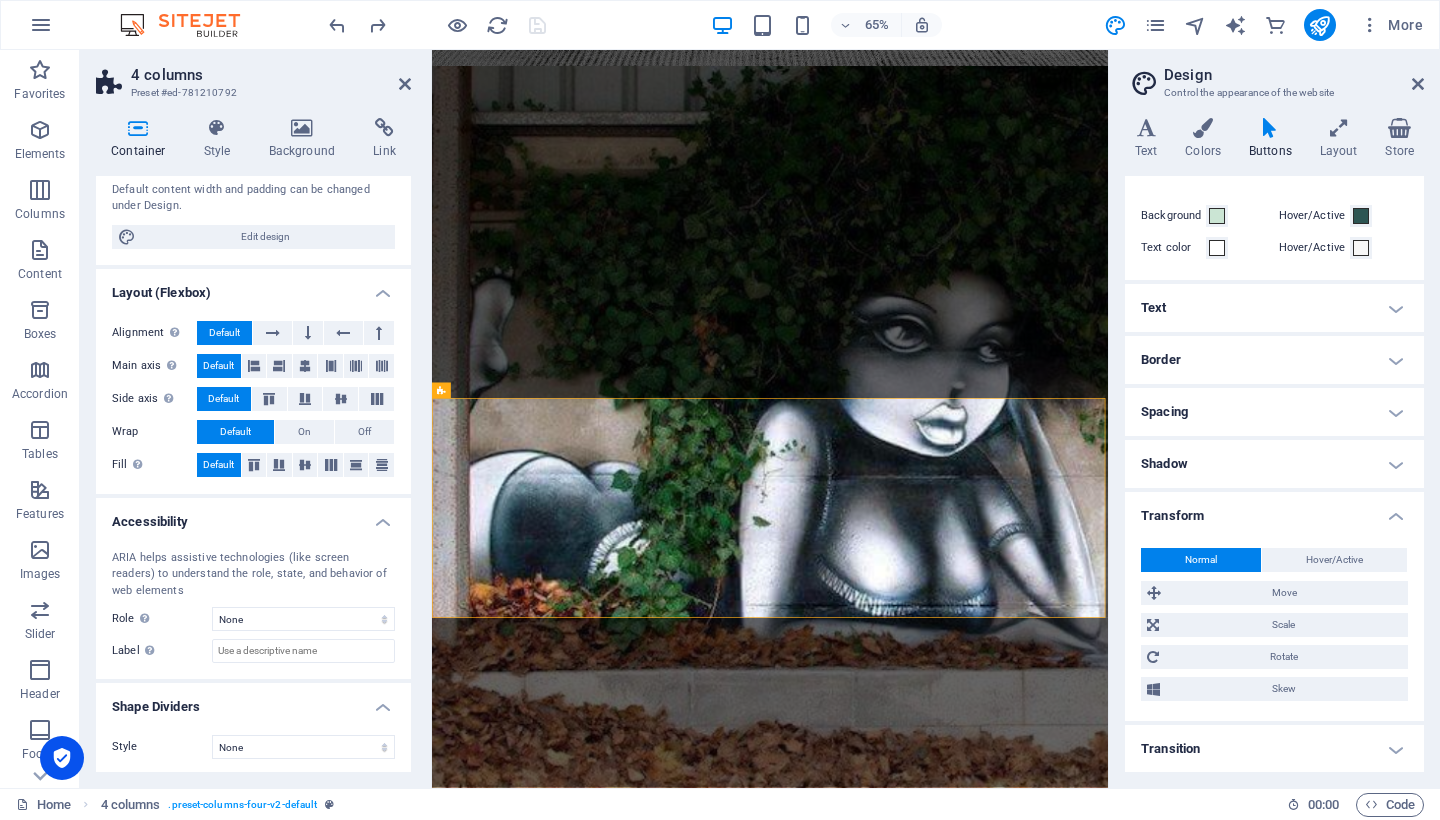 click on "Transform" at bounding box center [1274, 510] 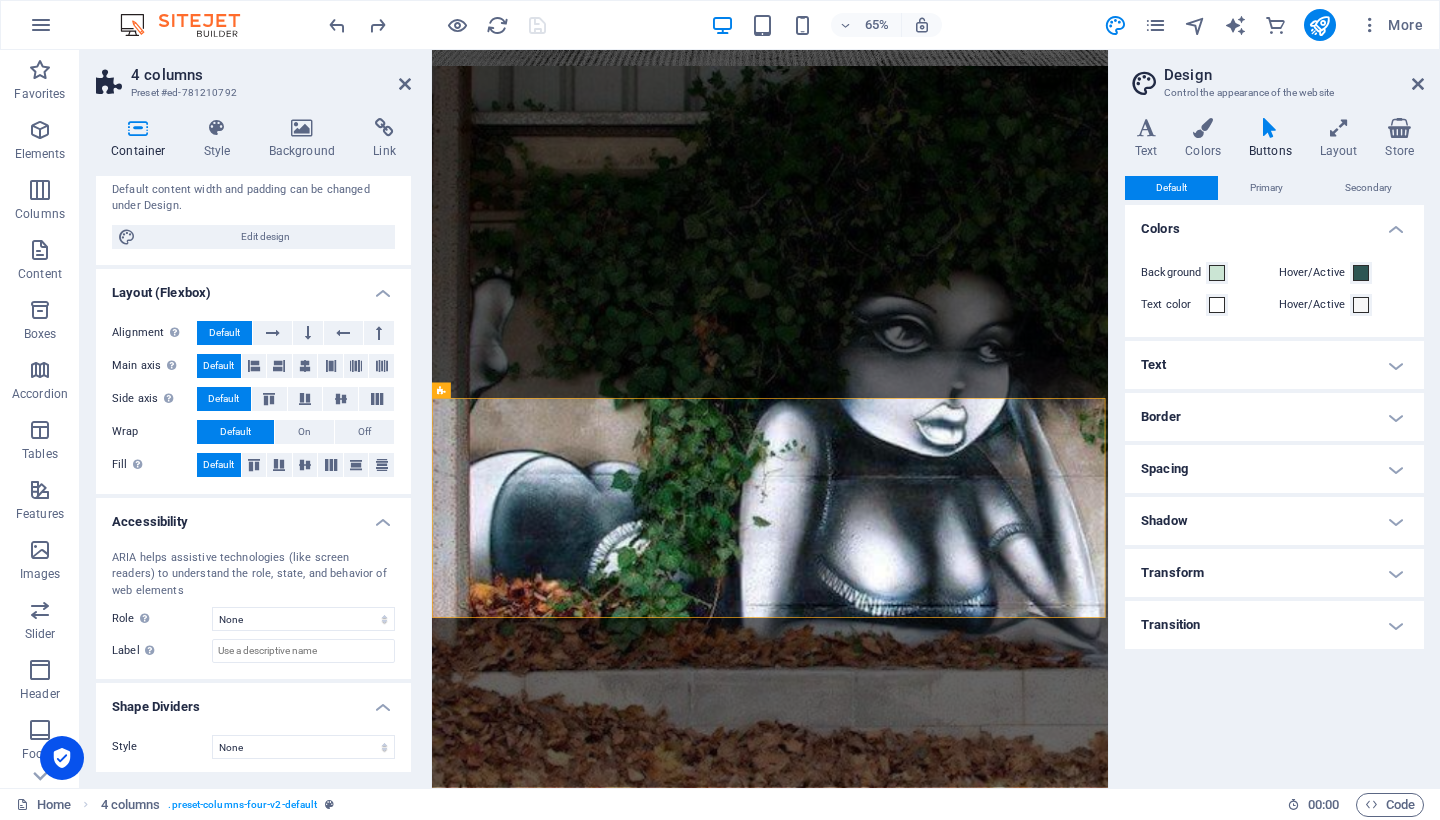 scroll, scrollTop: 0, scrollLeft: 0, axis: both 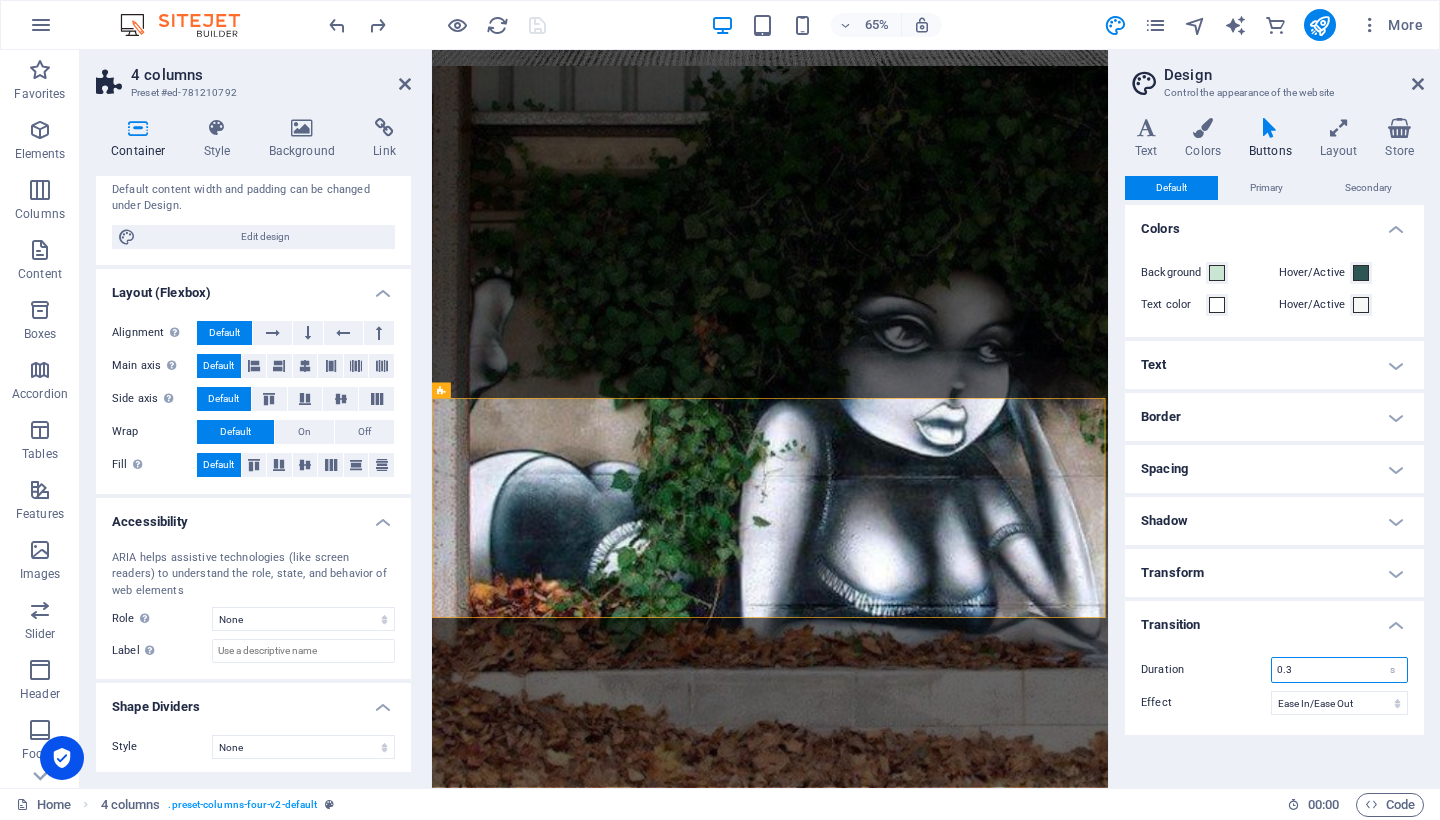 click on "0.3" at bounding box center (1339, 670) 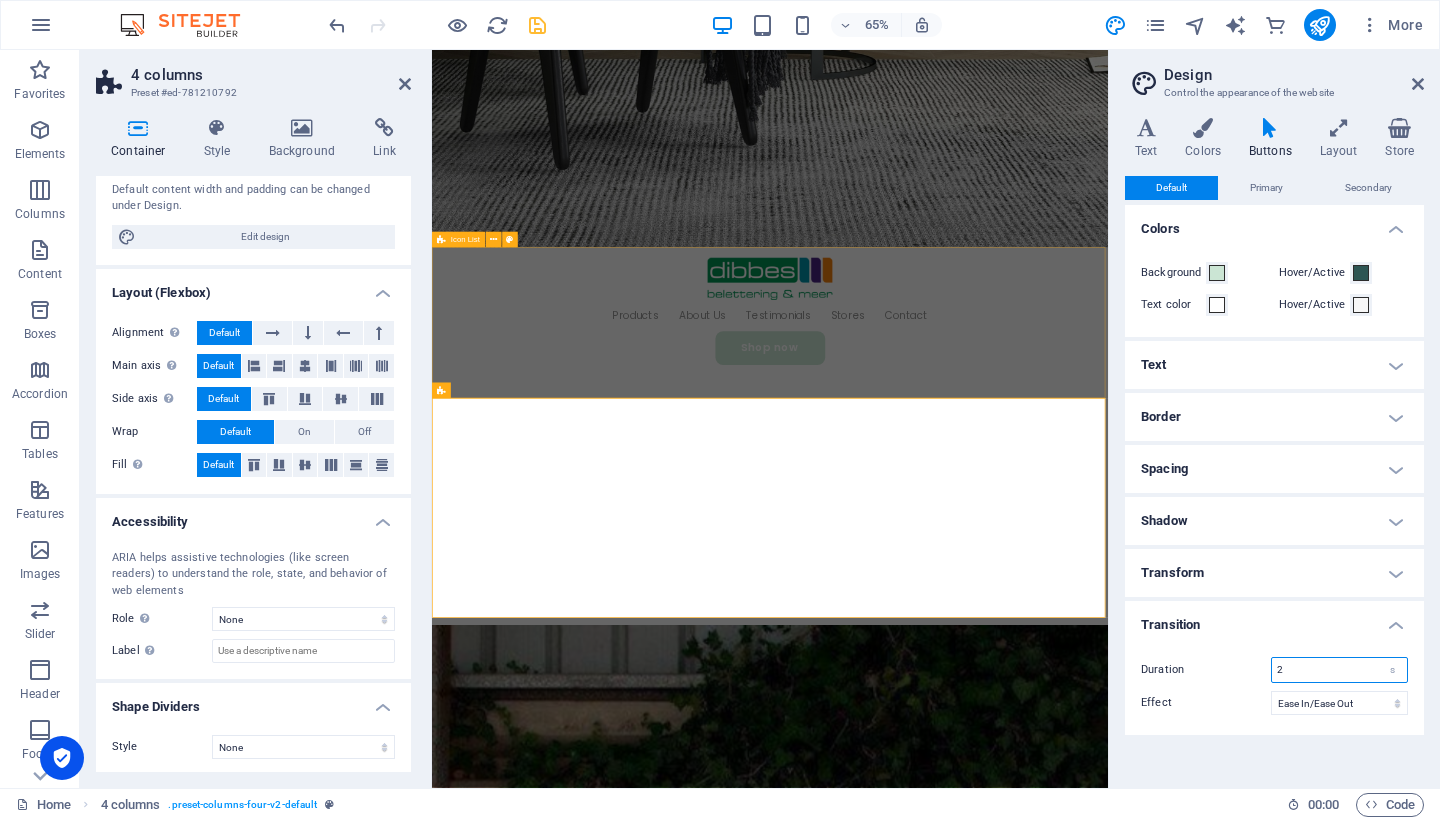 type on "2" 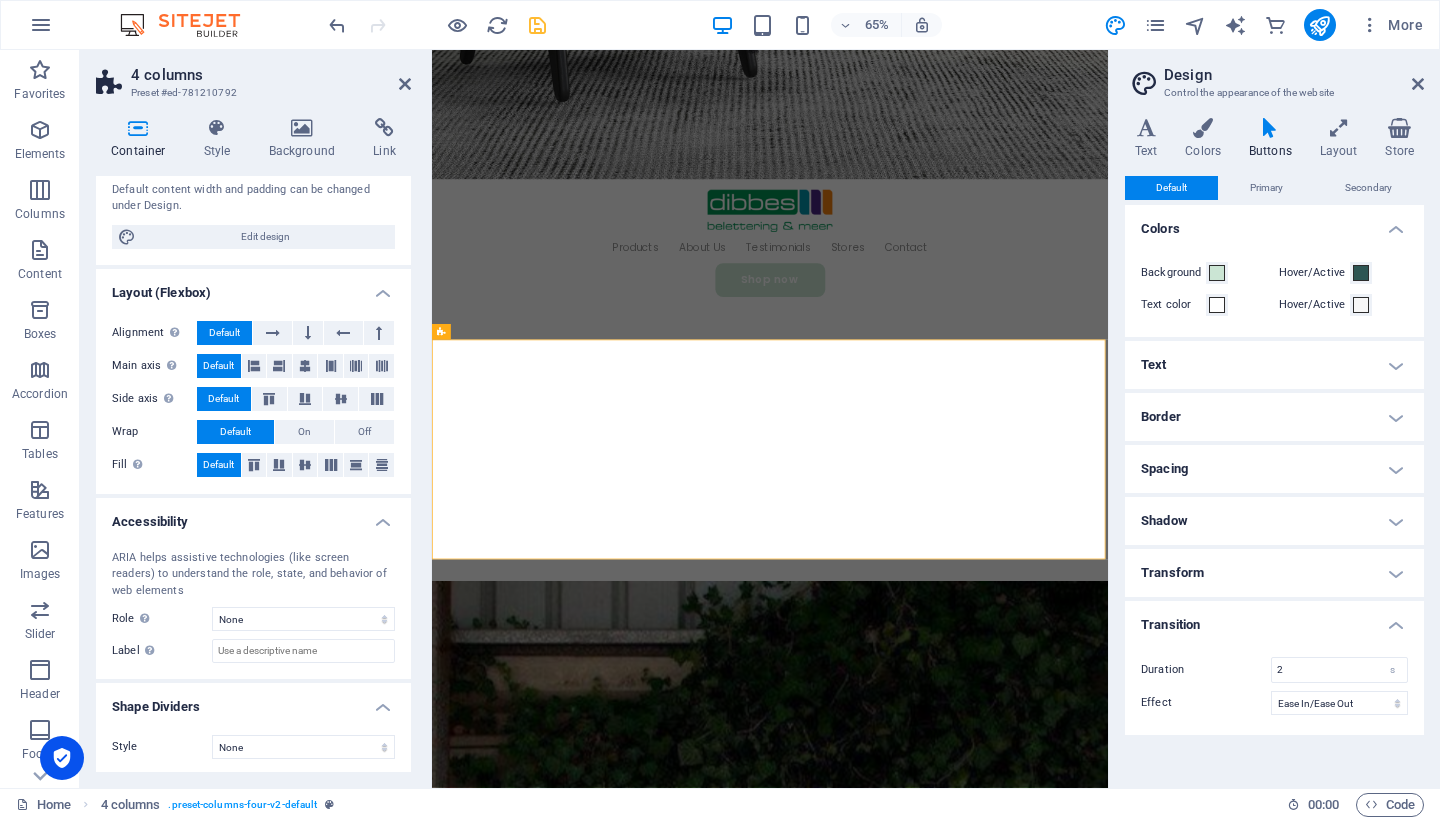 scroll, scrollTop: 1167, scrollLeft: 0, axis: vertical 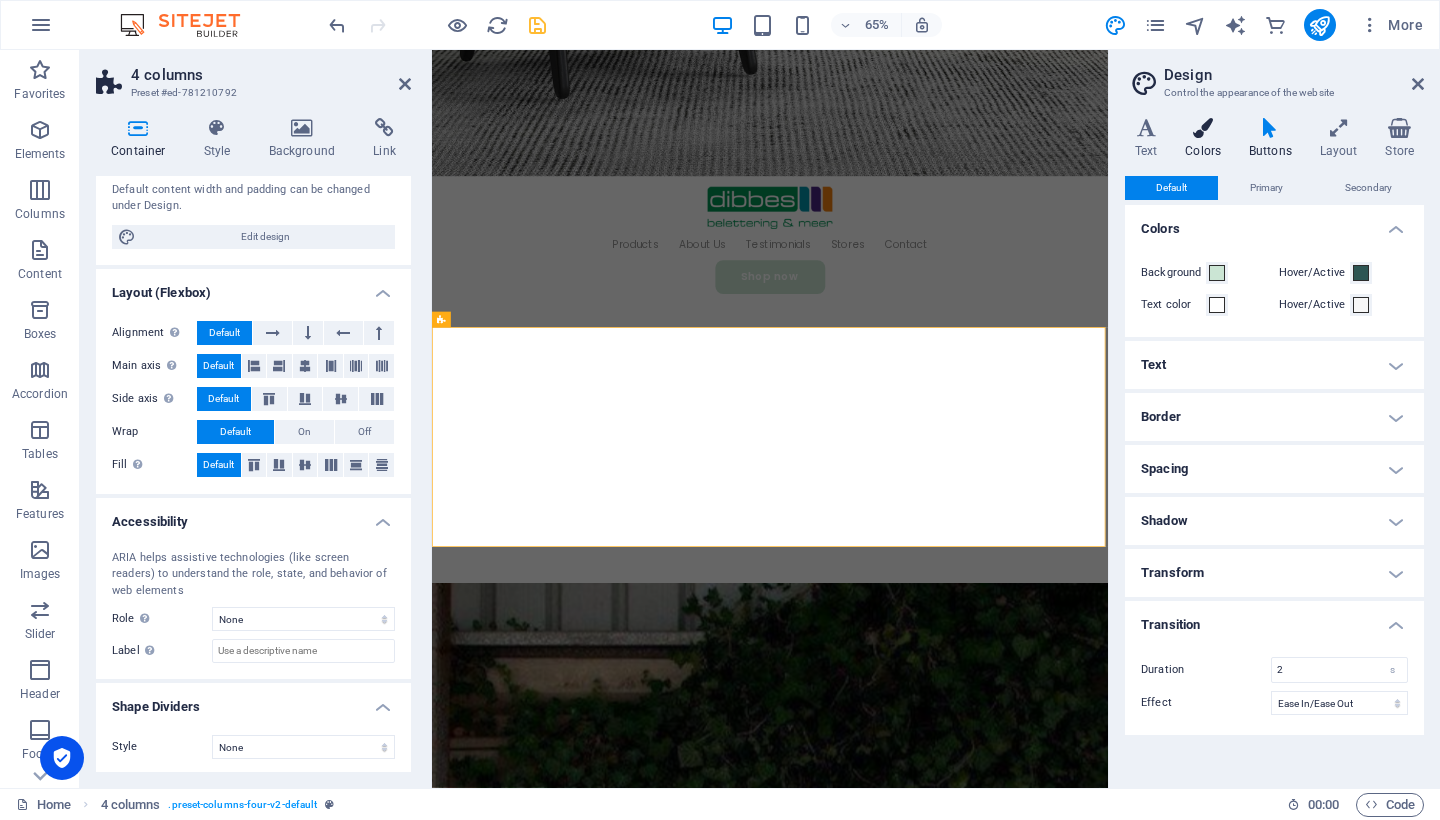 click at bounding box center [1203, 128] 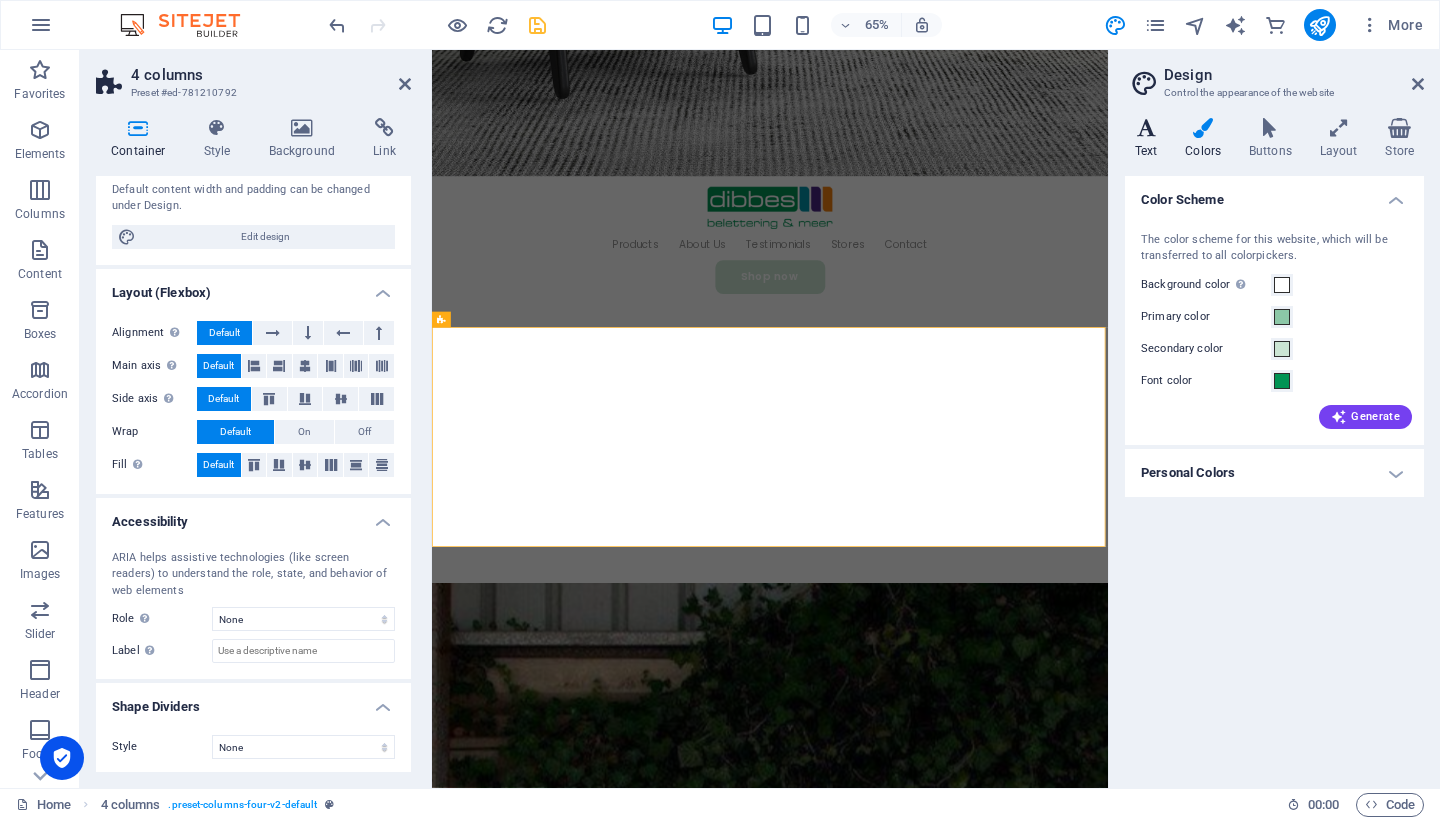 click on "Text" at bounding box center (1150, 139) 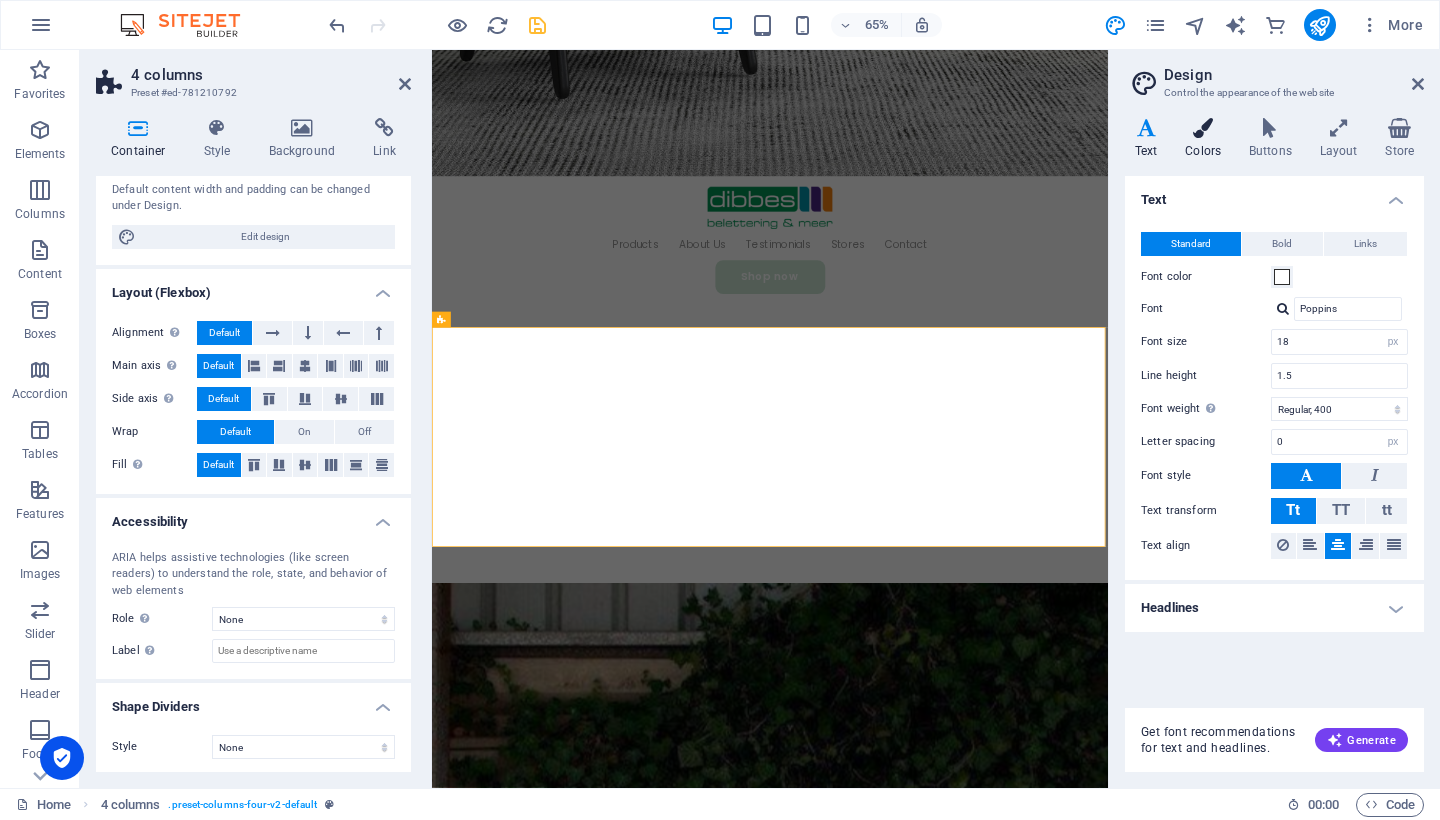 click at bounding box center [1203, 128] 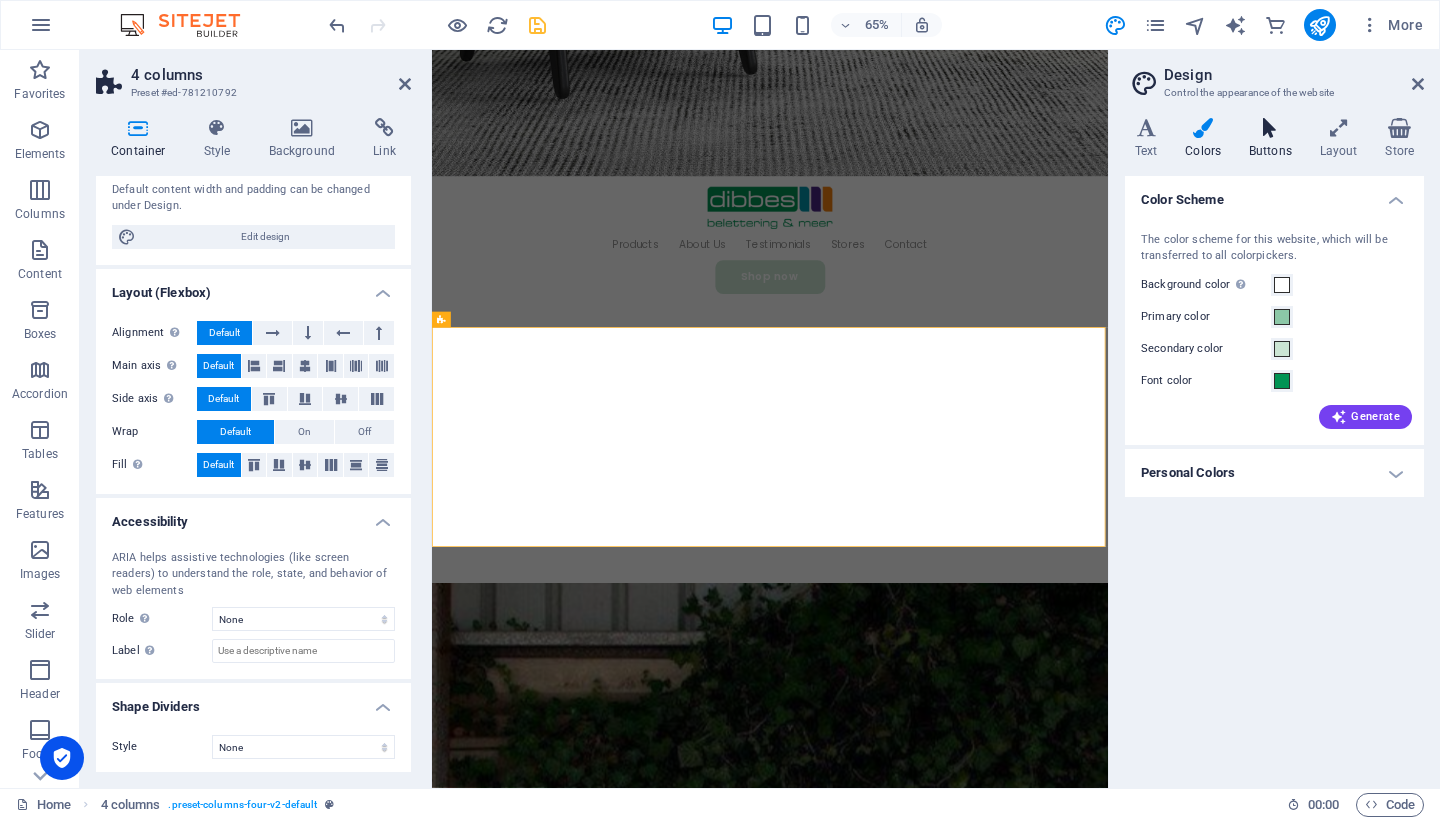 click at bounding box center (1270, 128) 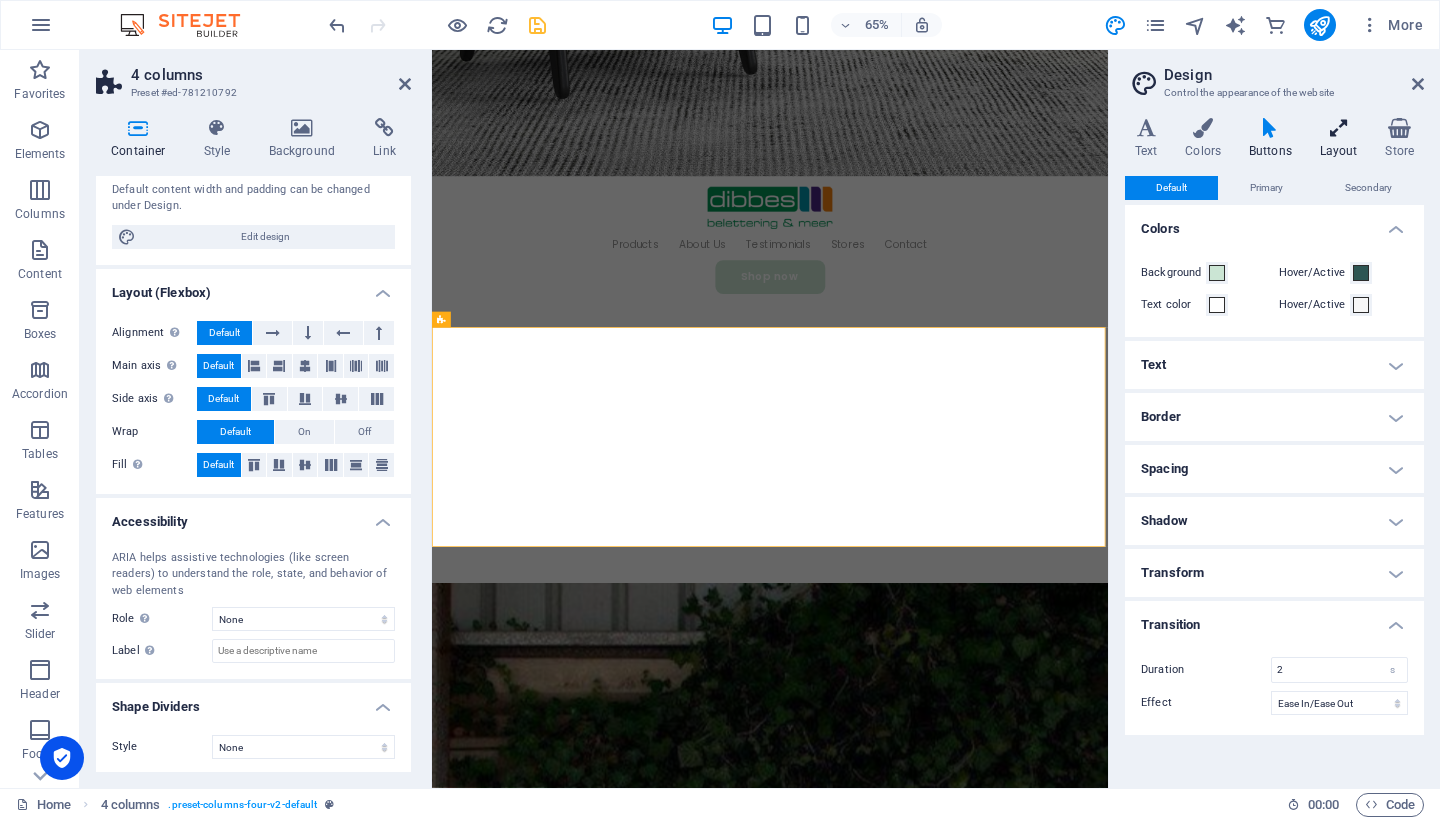 click at bounding box center (1339, 128) 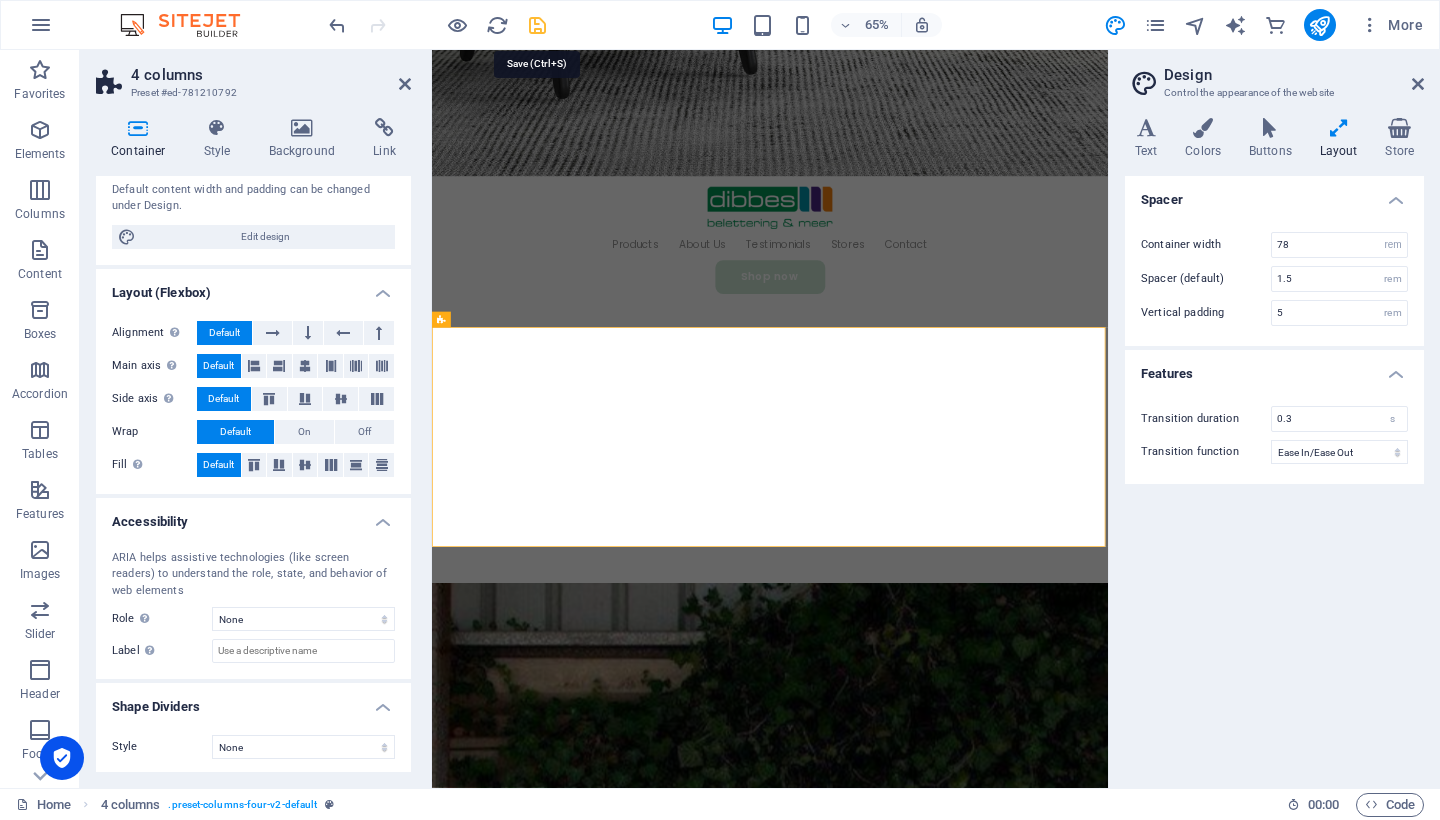 click at bounding box center (537, 25) 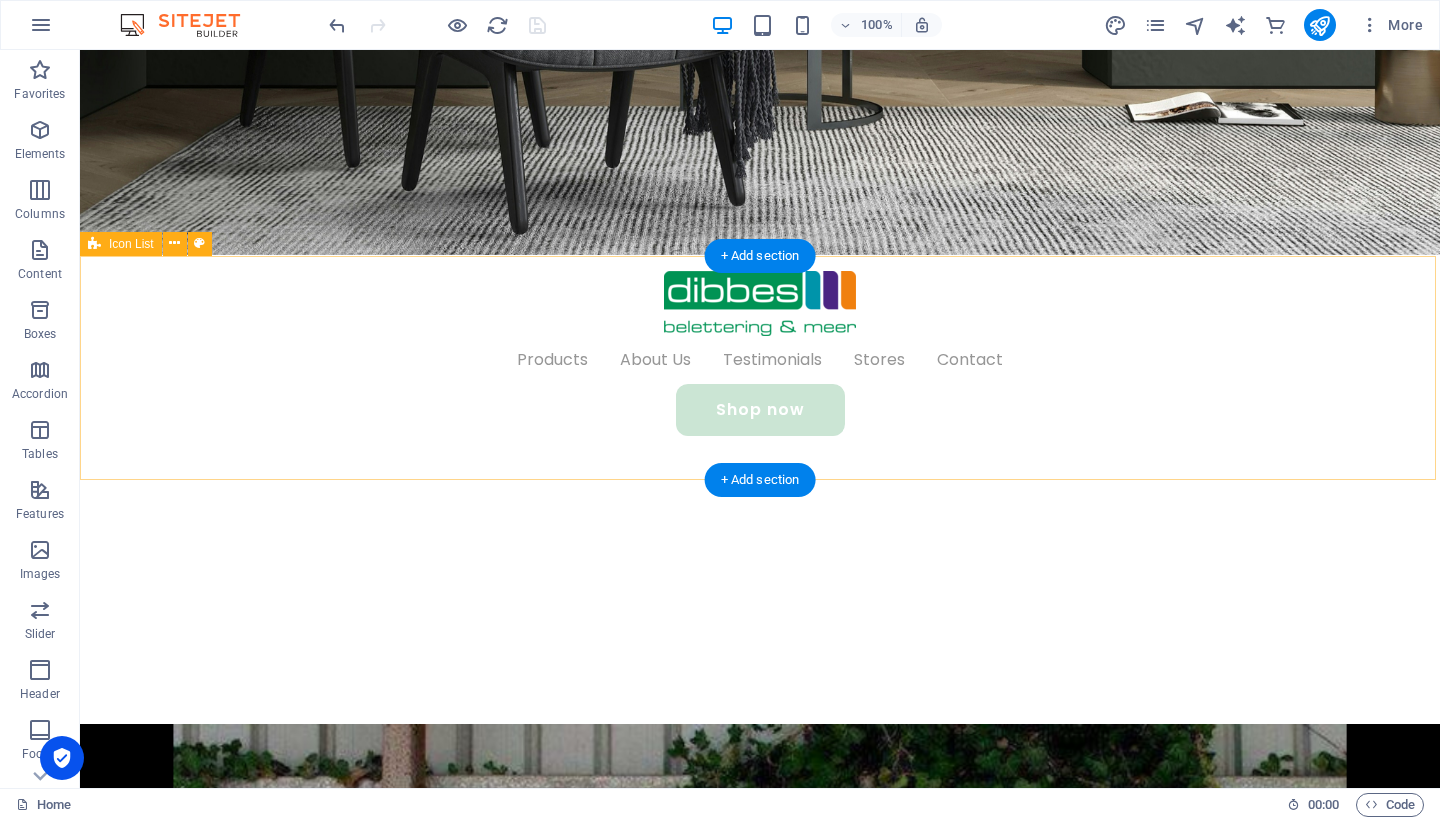 scroll, scrollTop: 680, scrollLeft: 0, axis: vertical 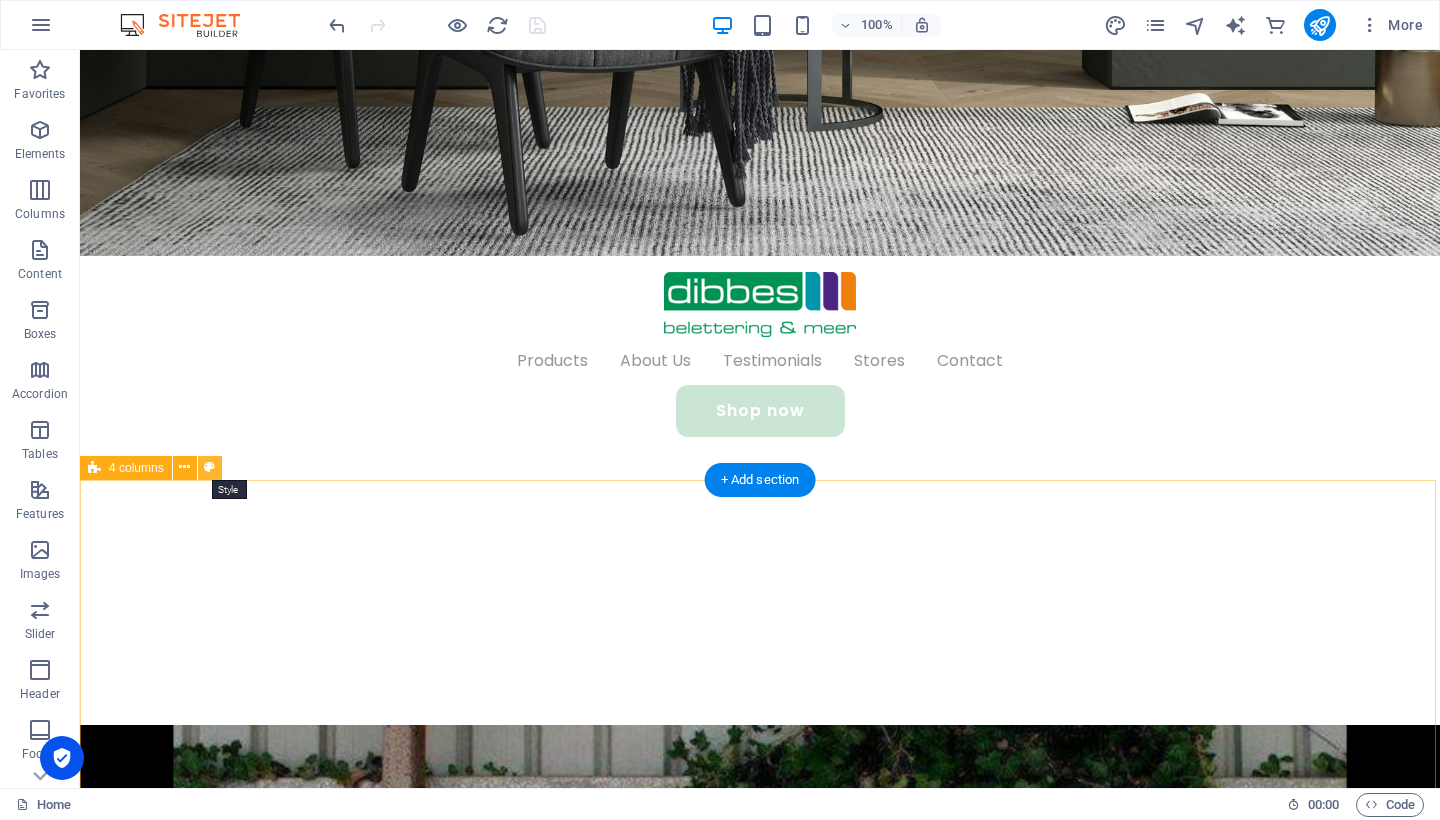 click at bounding box center [210, 468] 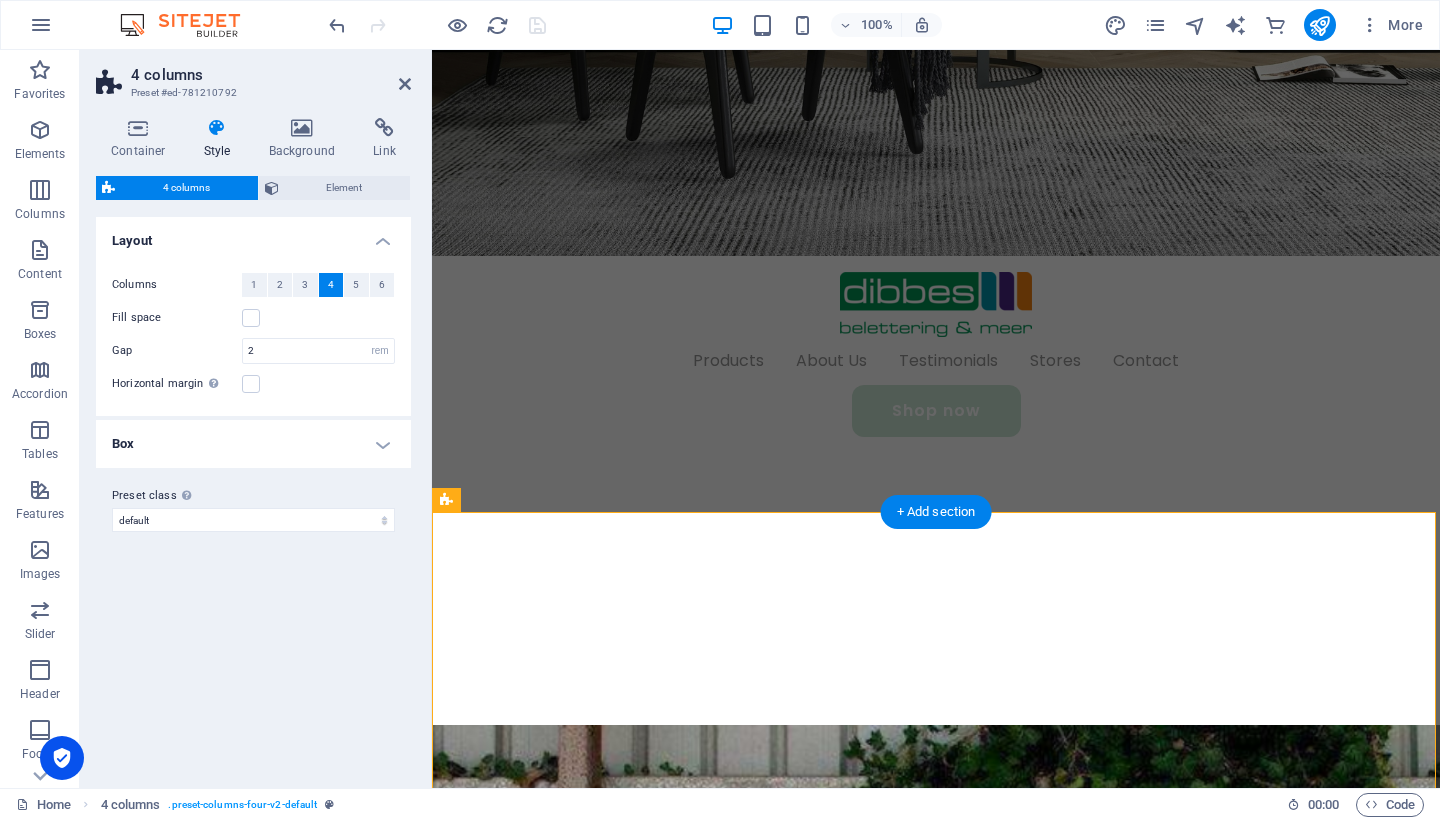 click at bounding box center (217, 128) 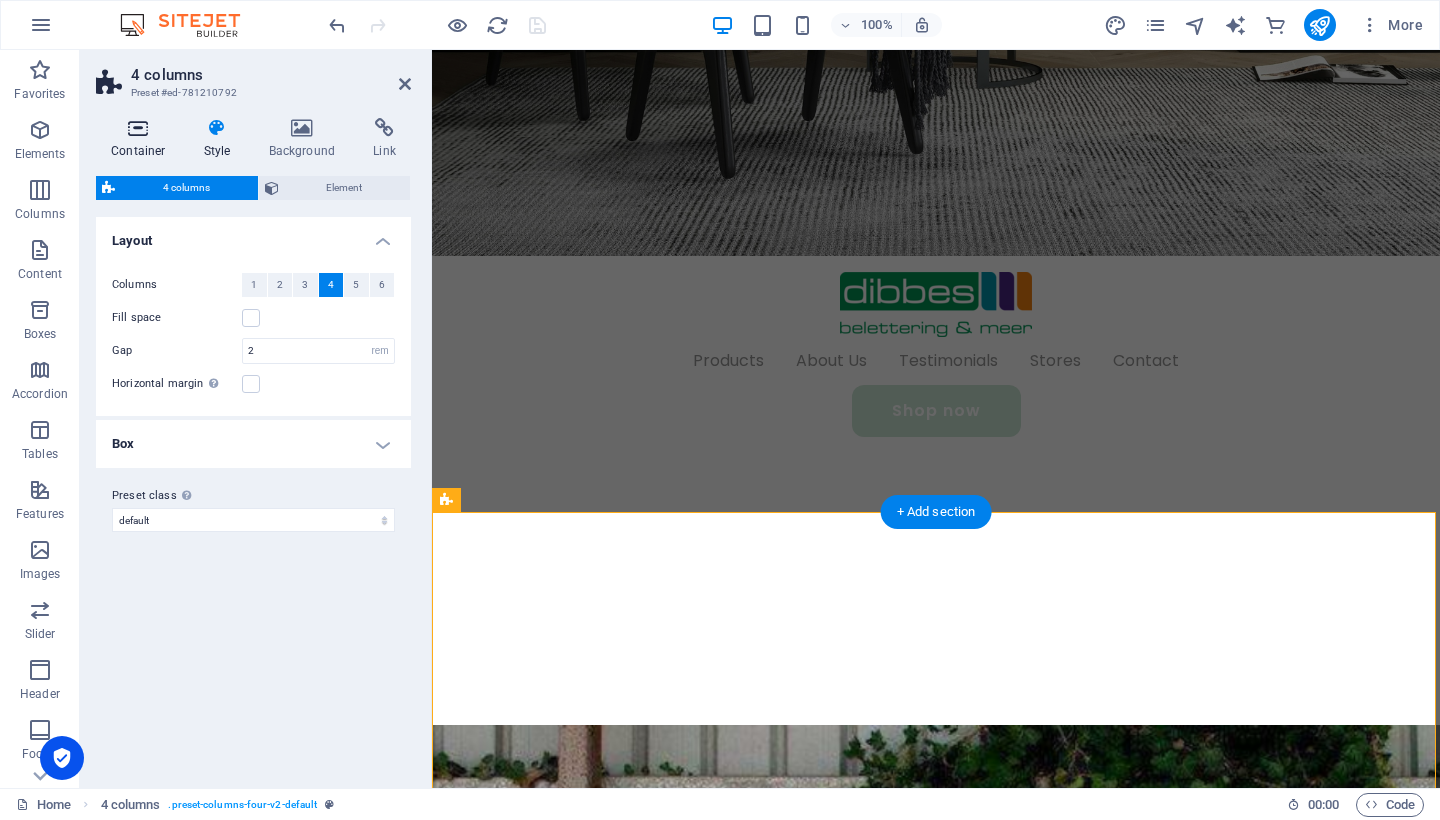 click at bounding box center (138, 128) 